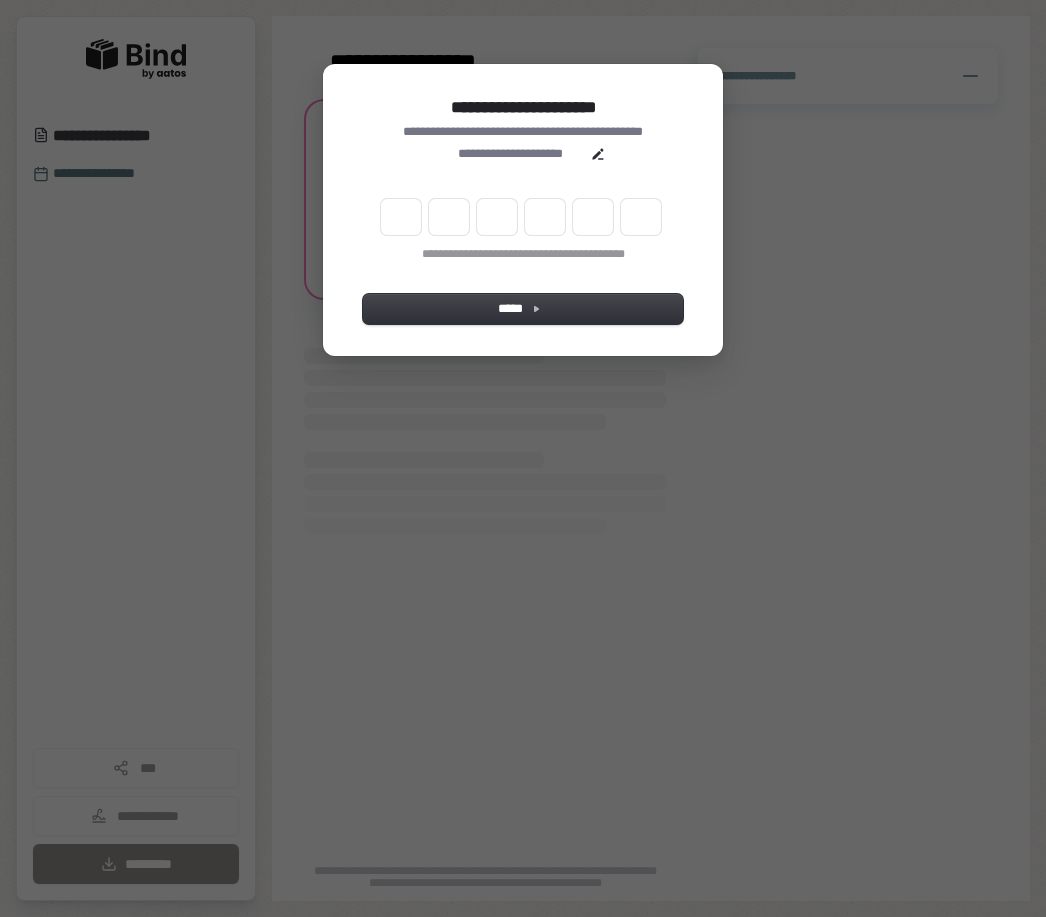 scroll, scrollTop: 0, scrollLeft: 0, axis: both 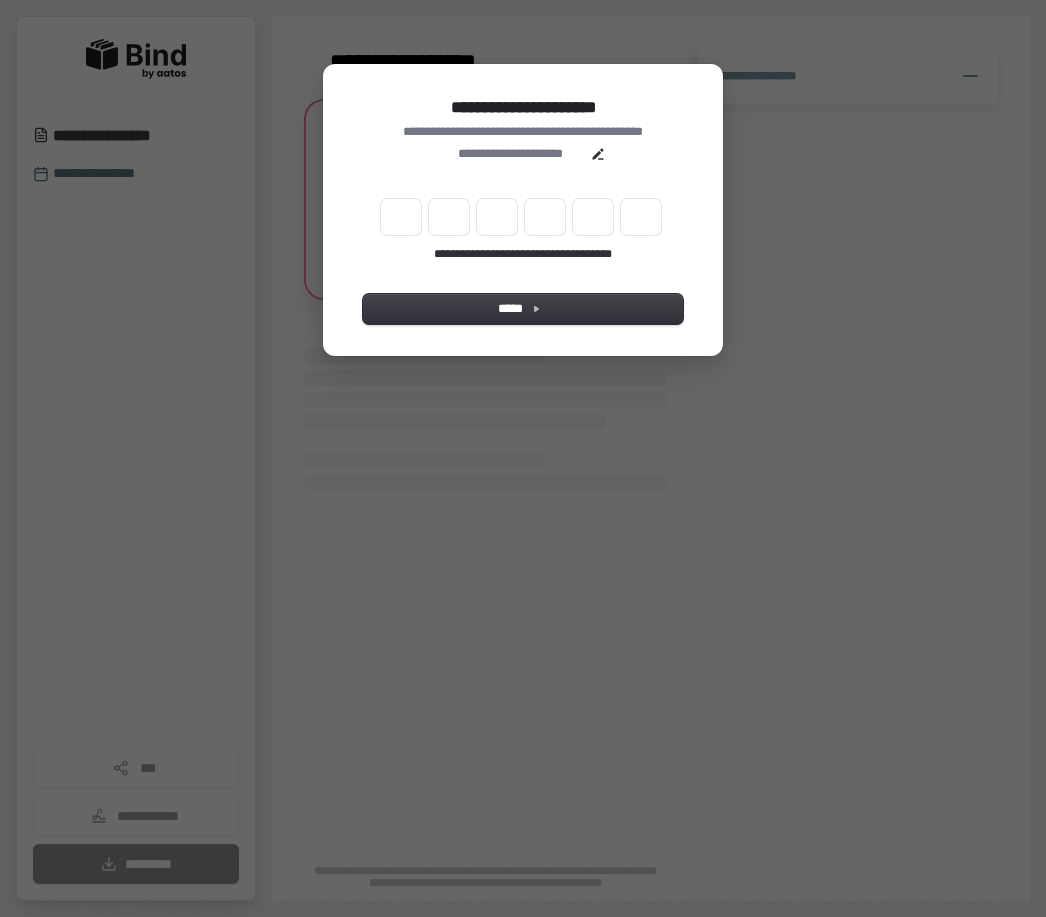 click at bounding box center [401, 217] 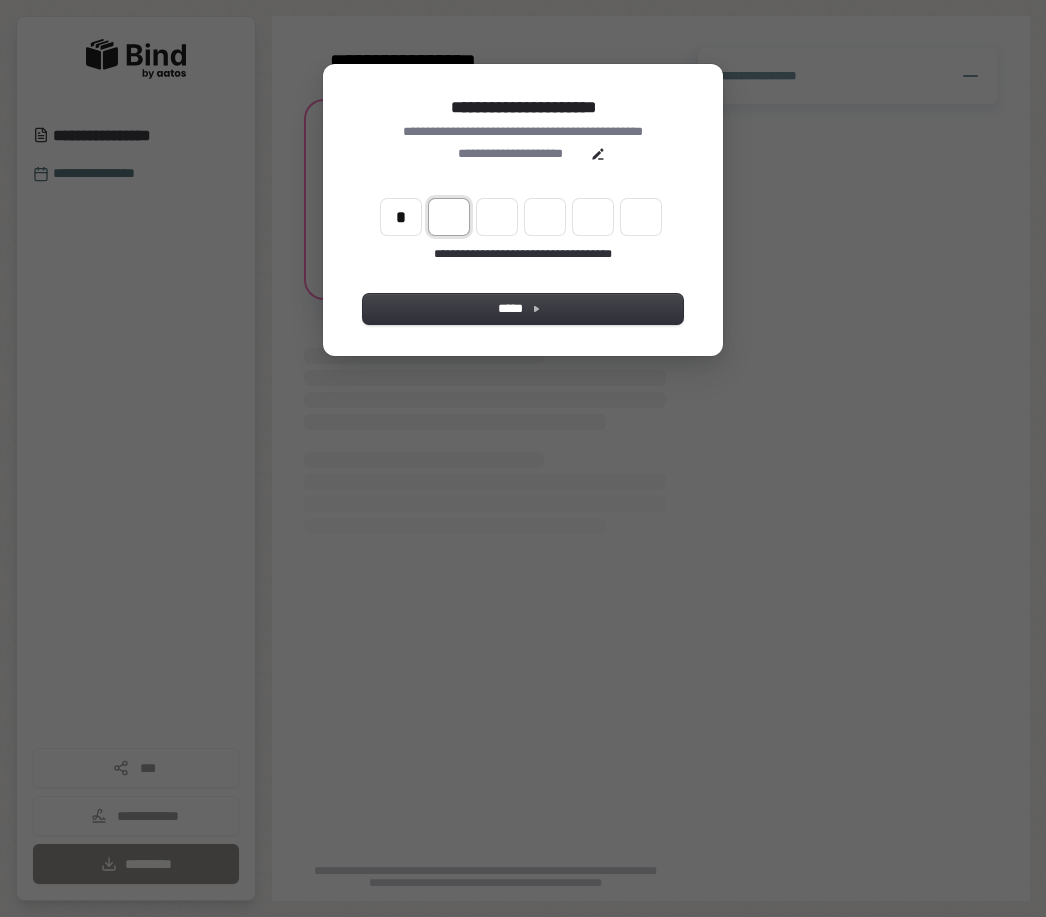 type on "*" 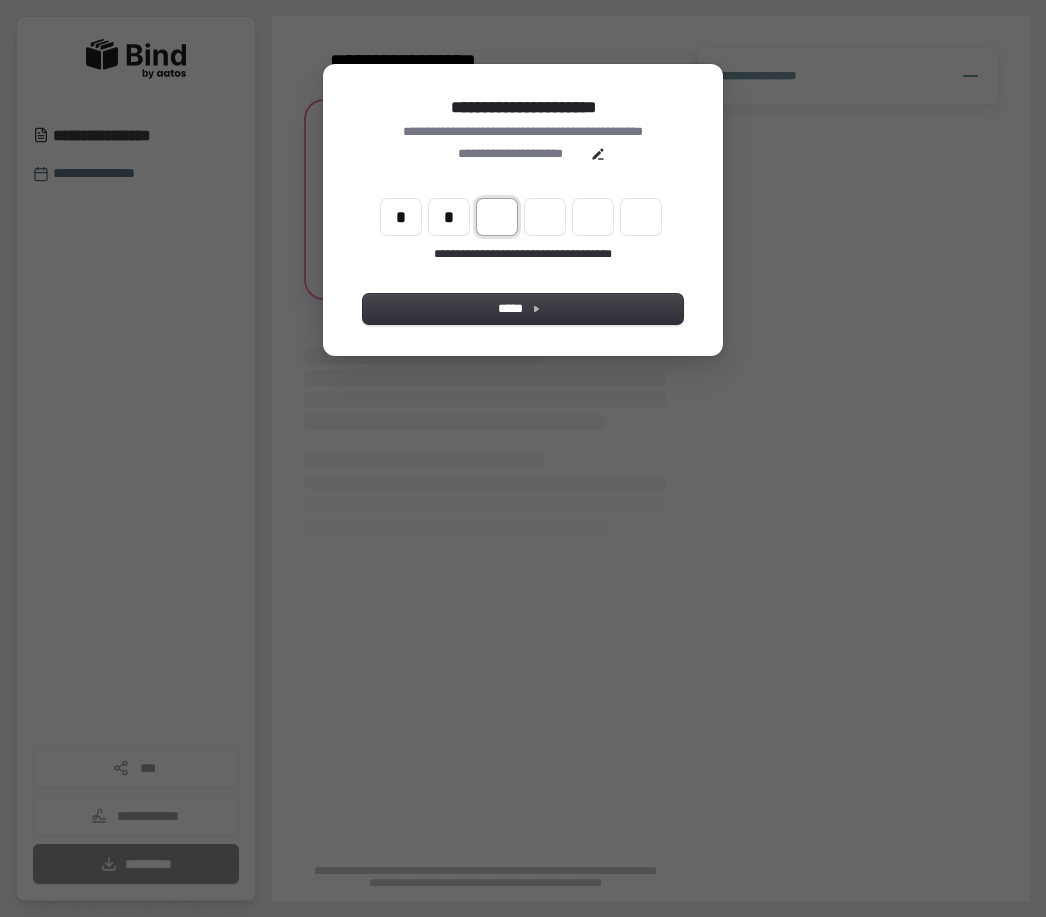 type on "*" 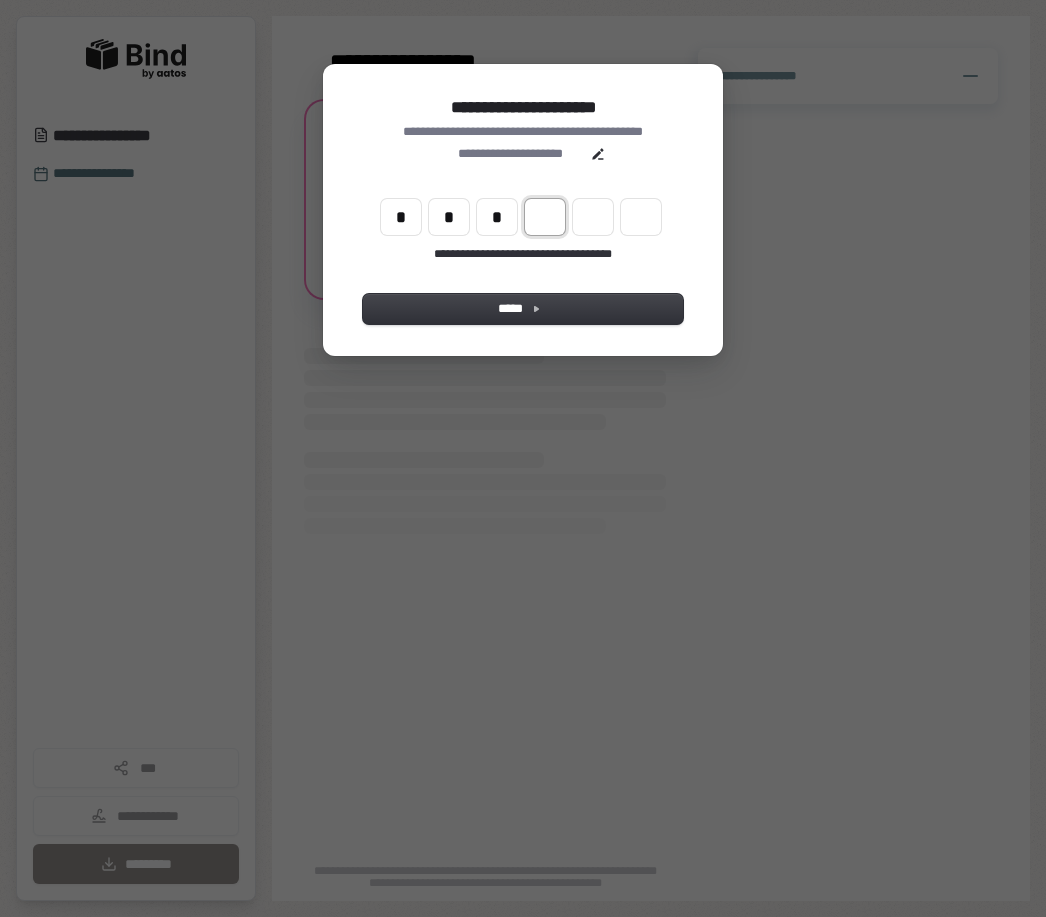 type on "*" 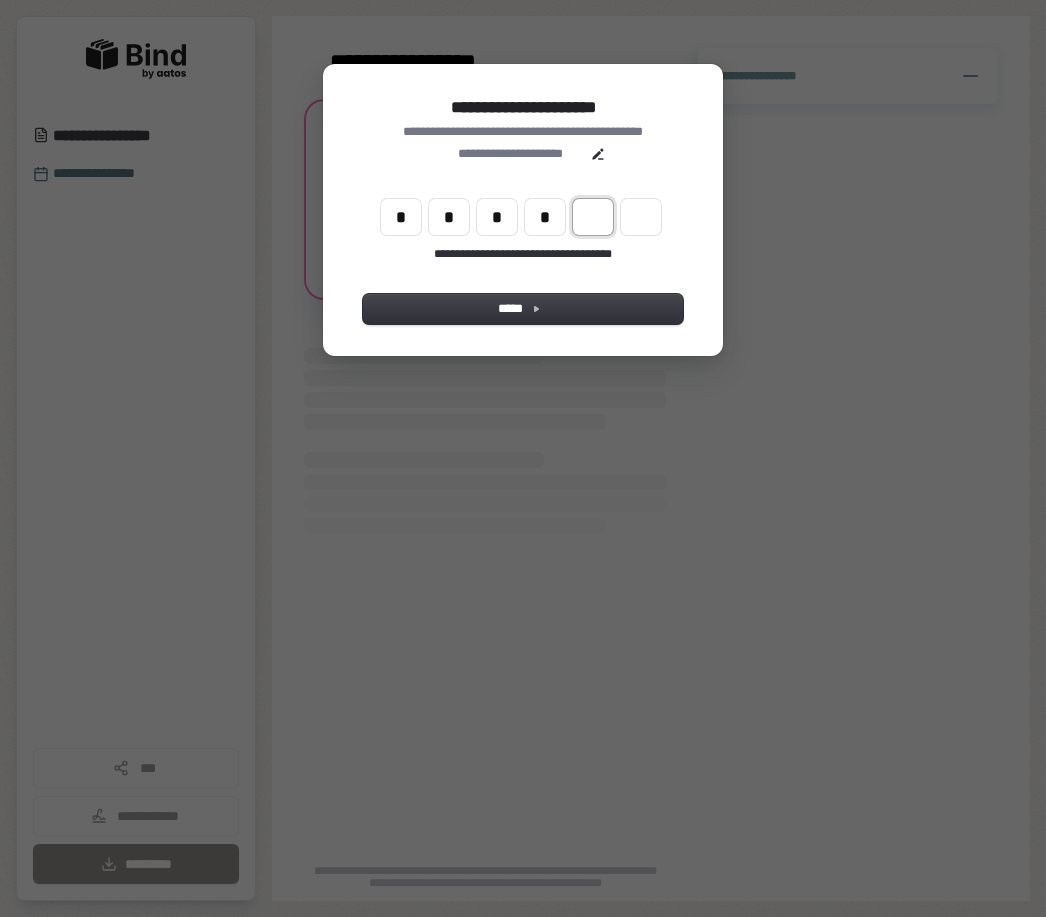 type on "*" 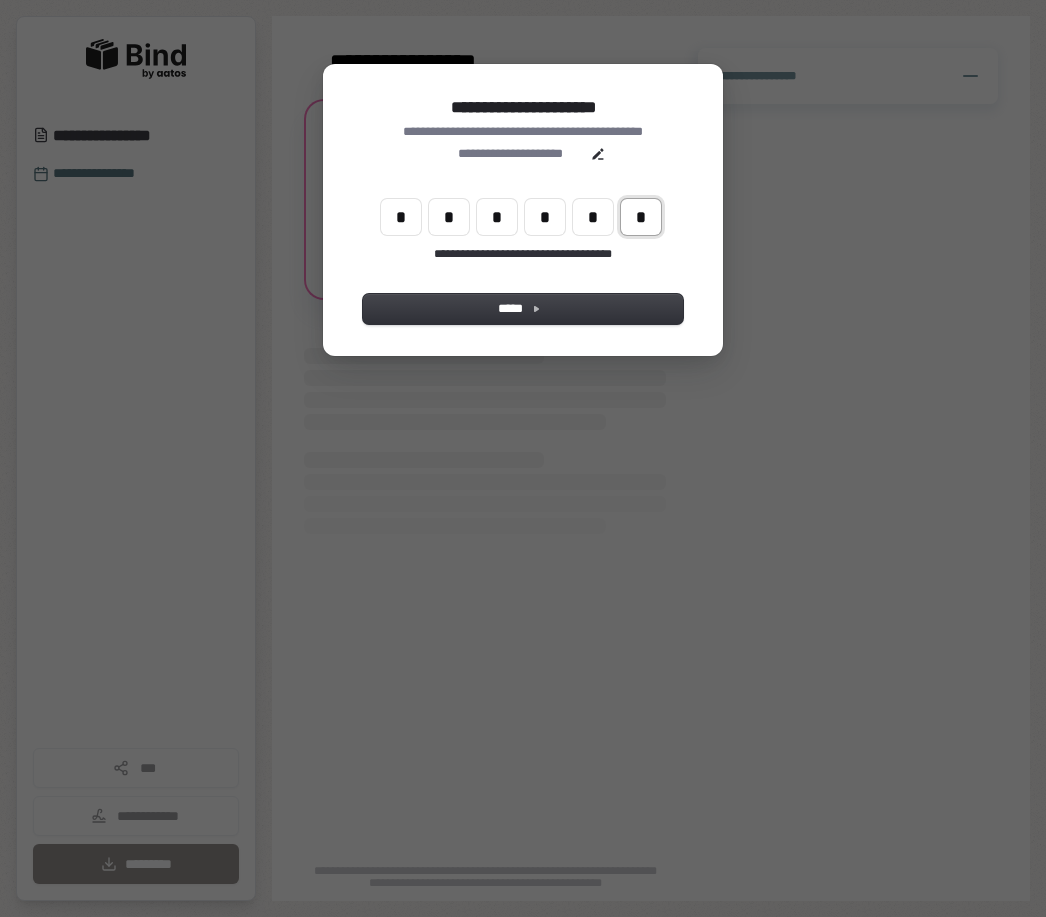 type on "*" 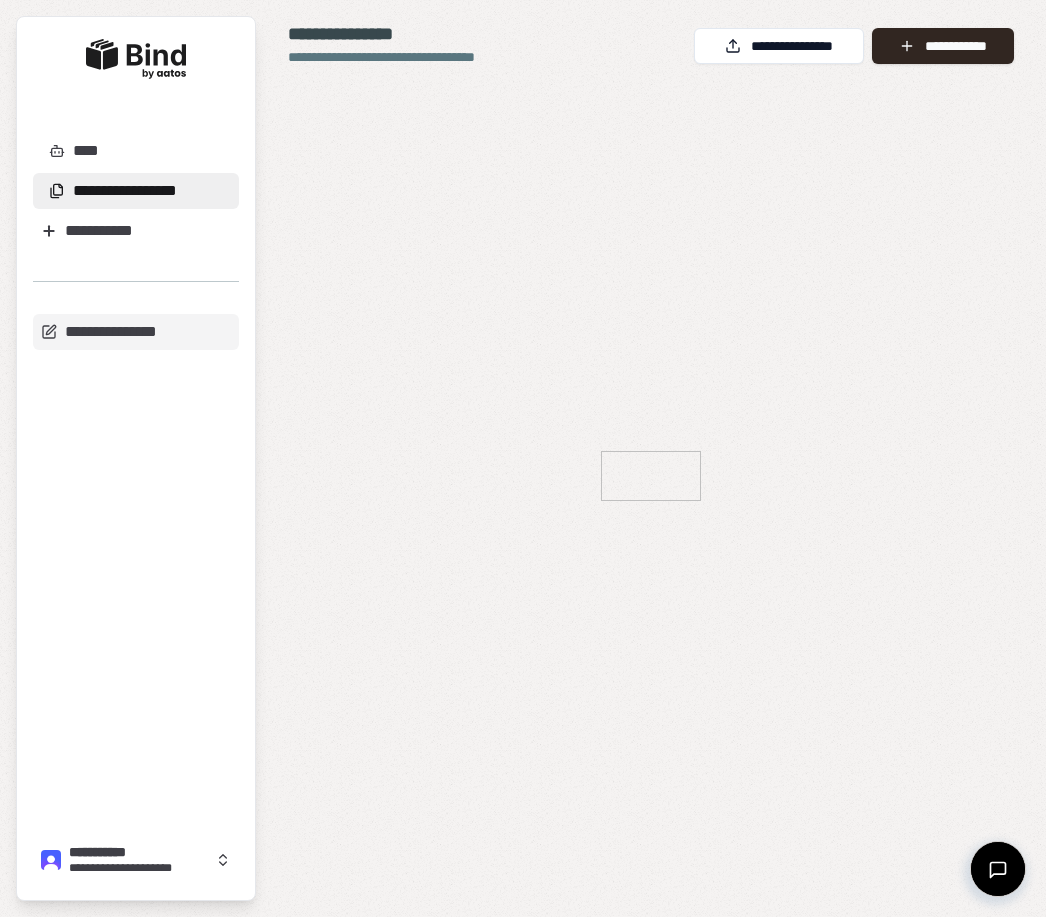scroll, scrollTop: 0, scrollLeft: 0, axis: both 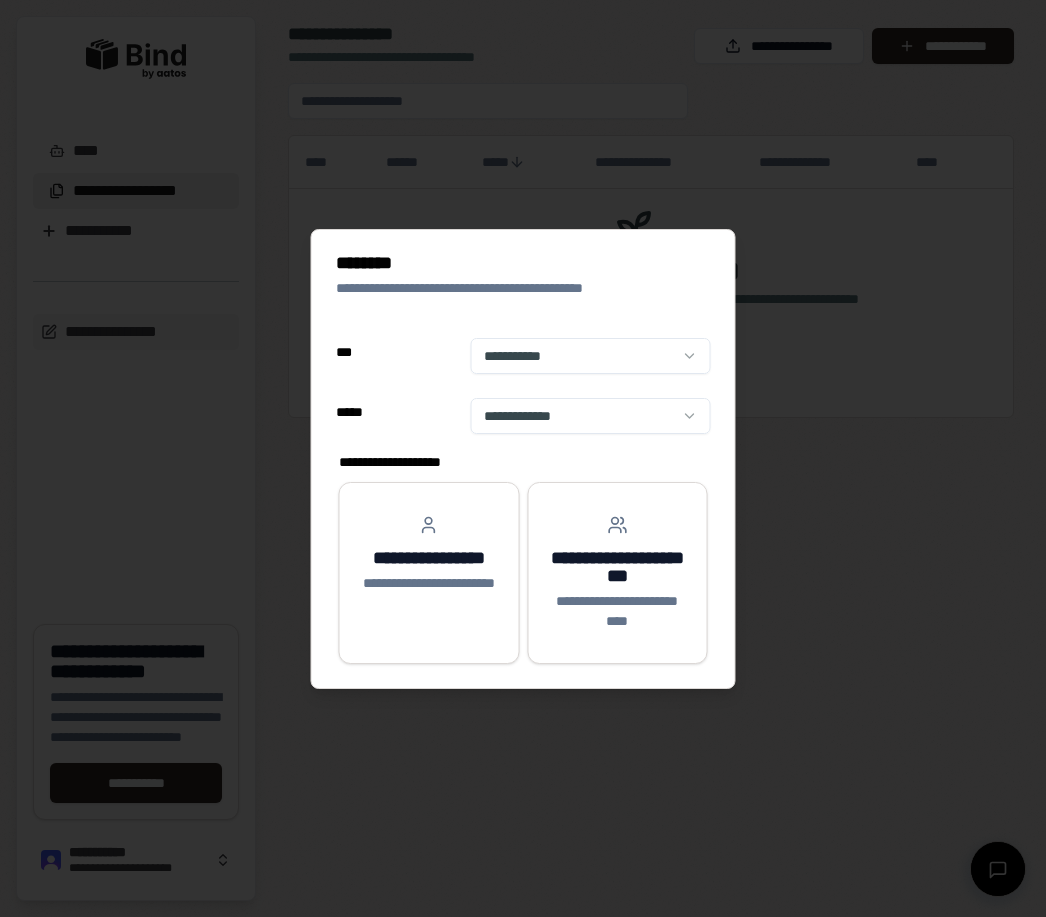 select on "**" 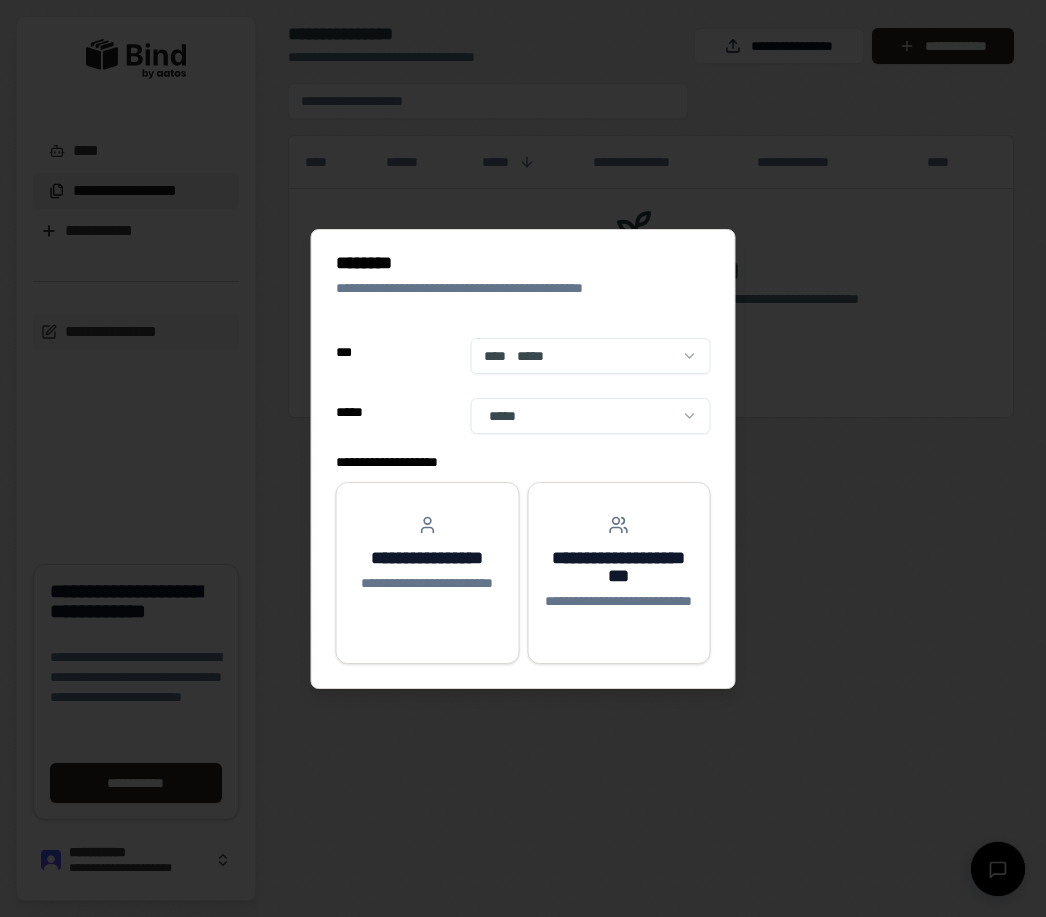 click on "**********" at bounding box center [427, 558] 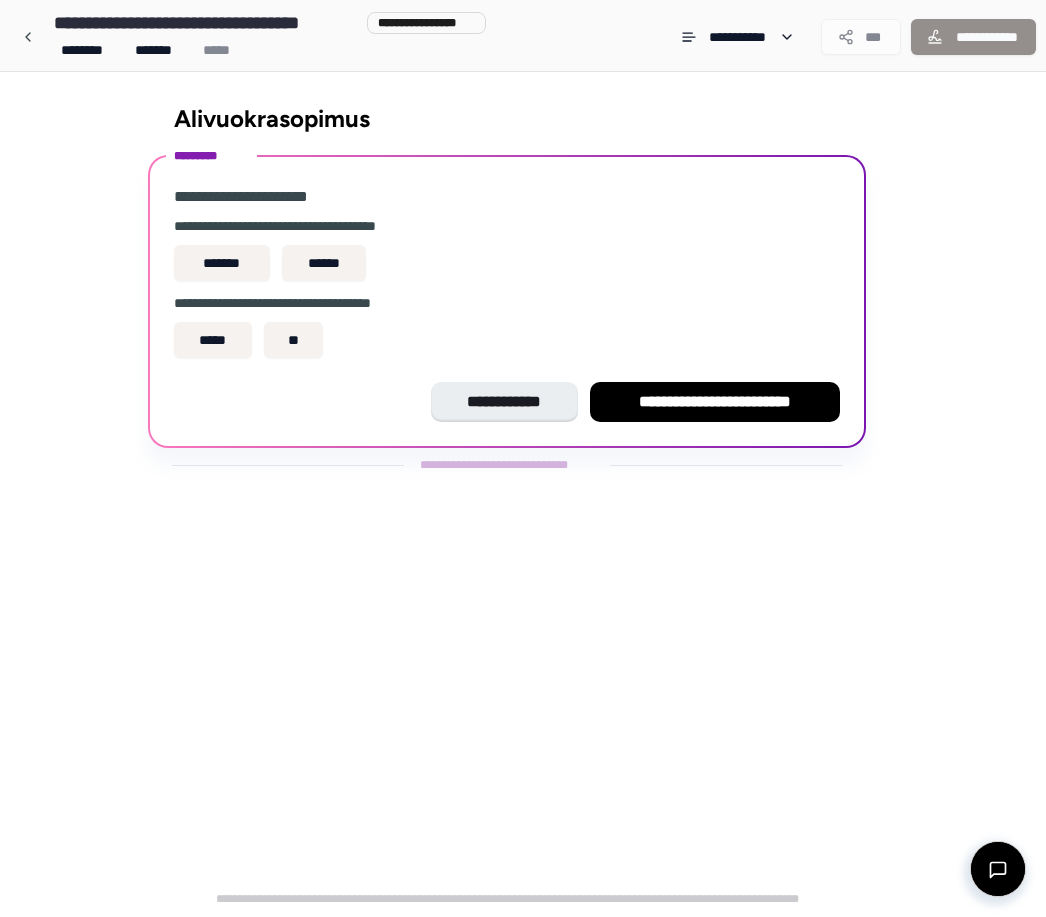 click on "*******" at bounding box center [222, 263] 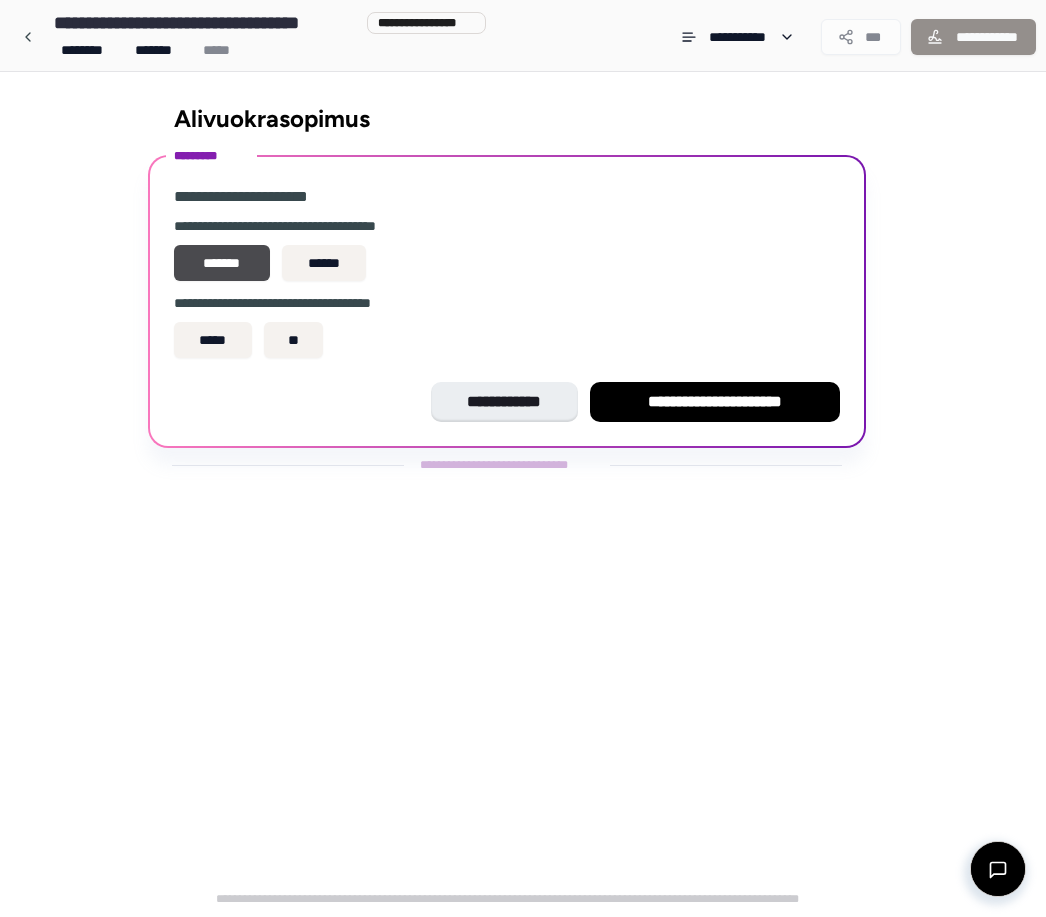 click on "**" at bounding box center [294, 340] 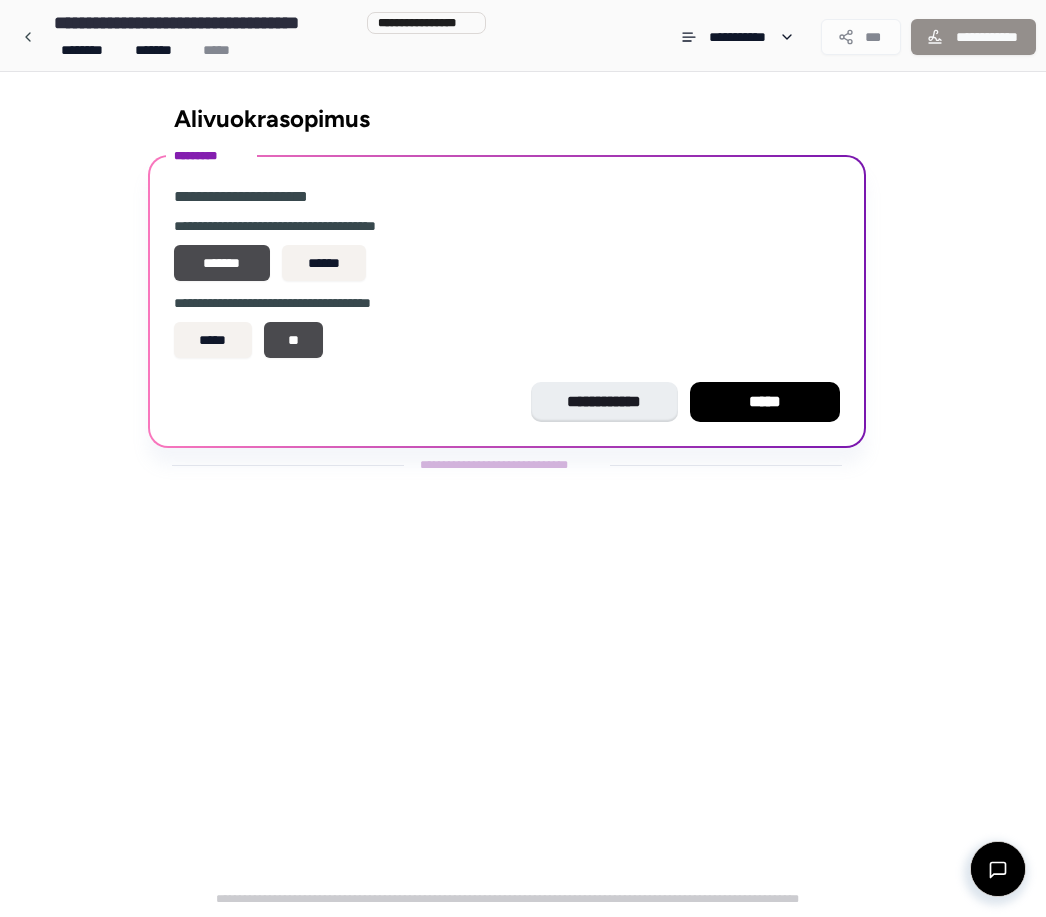 click on "*****" at bounding box center [765, 402] 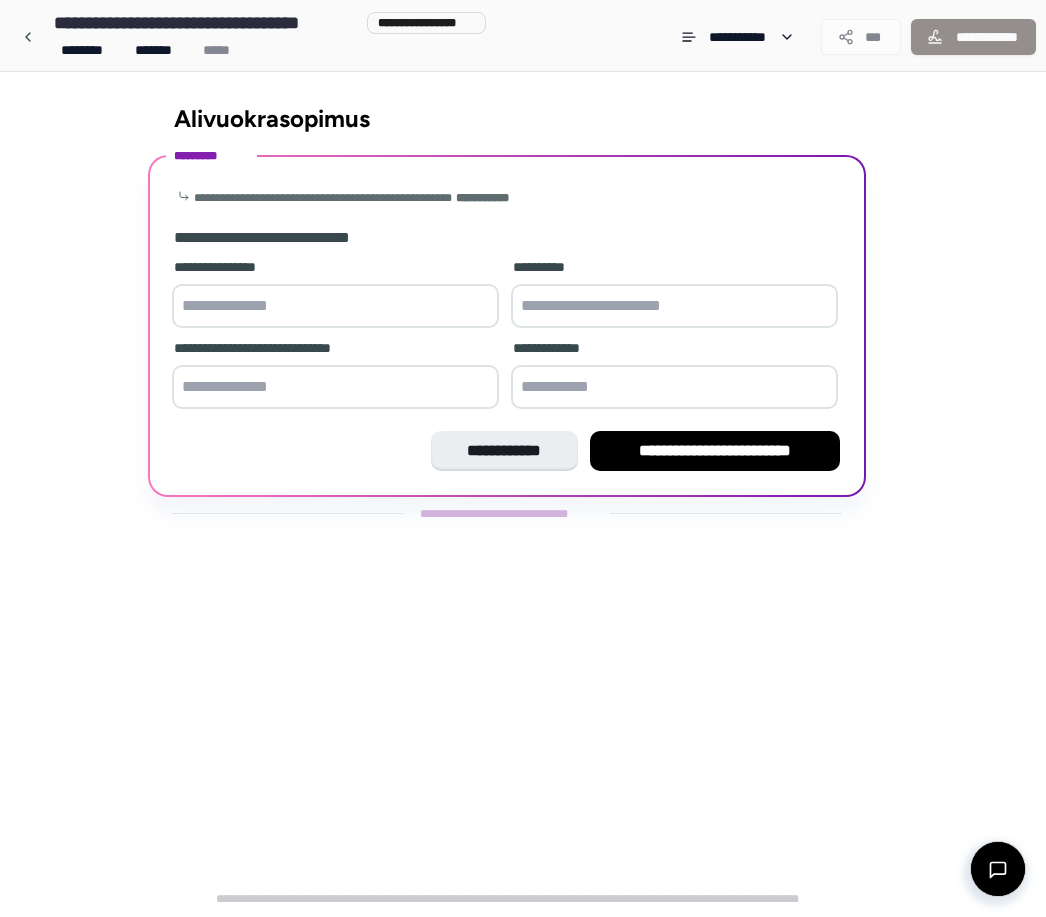 click at bounding box center (335, 306) 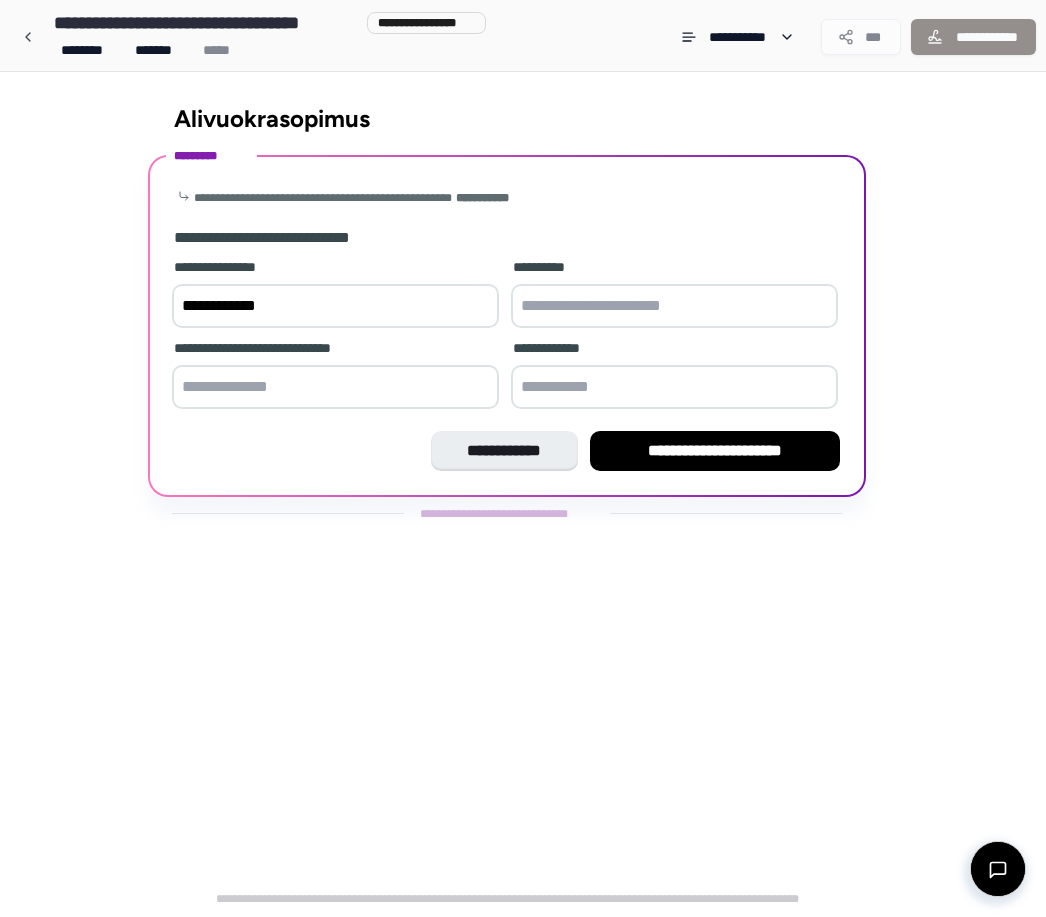 click at bounding box center [674, 306] 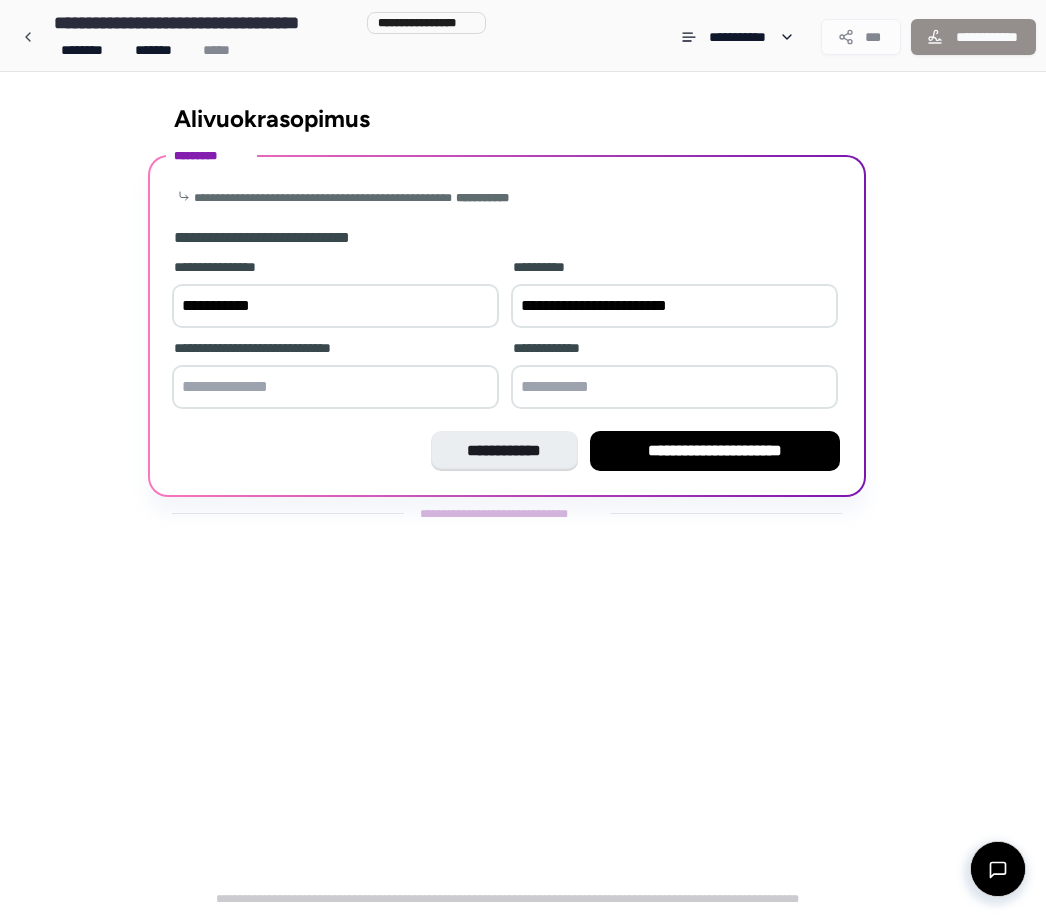type on "**********" 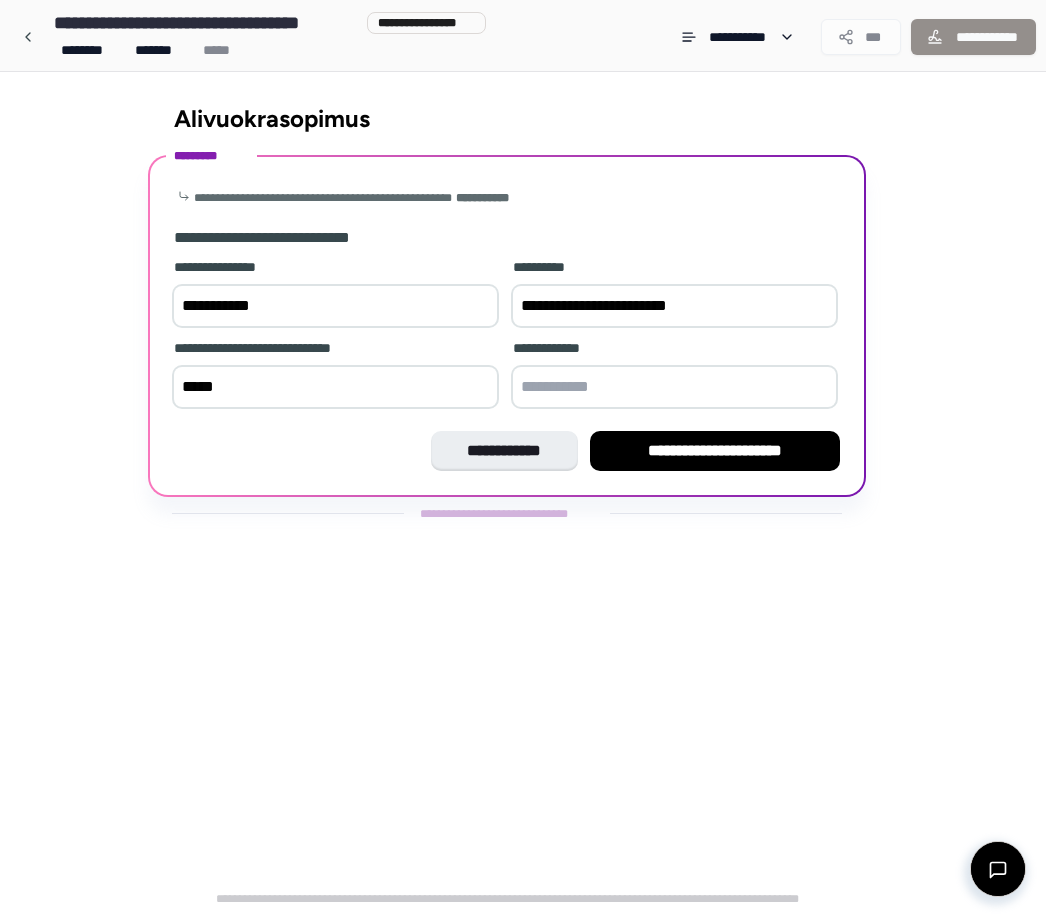 click at bounding box center (674, 387) 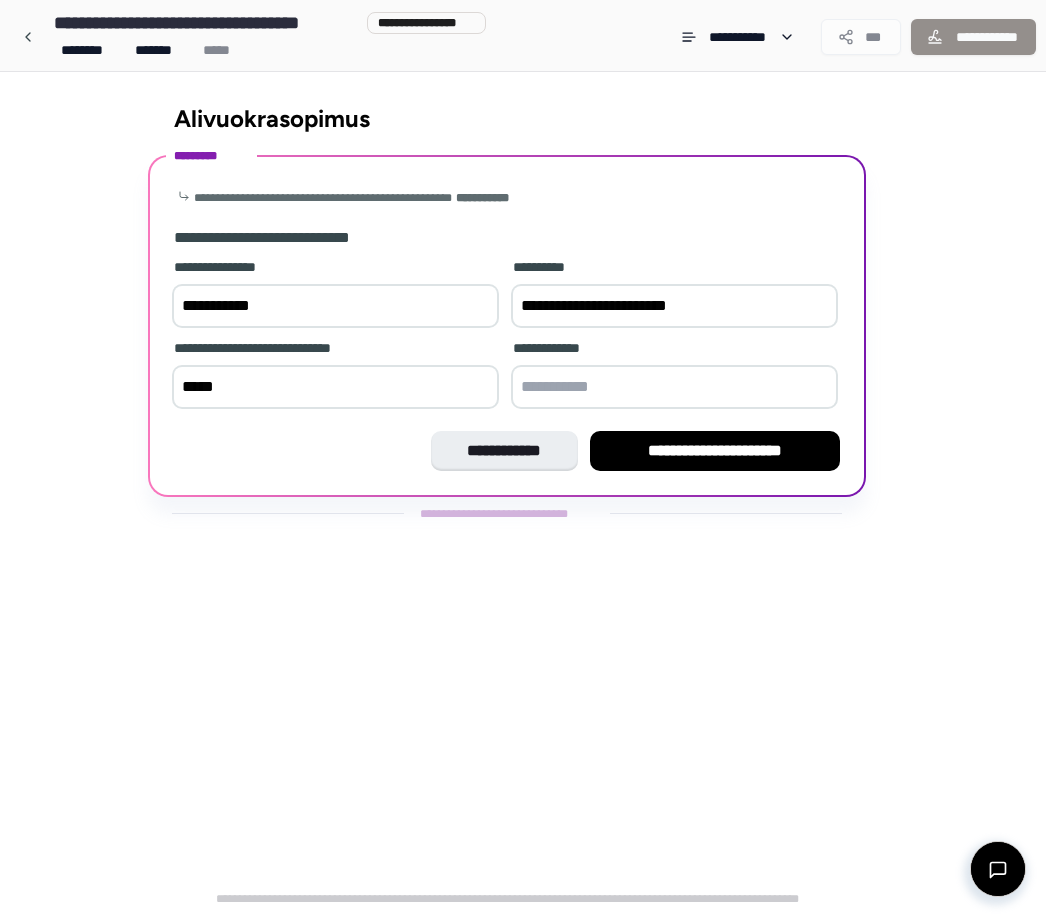 click on "*****" at bounding box center (335, 387) 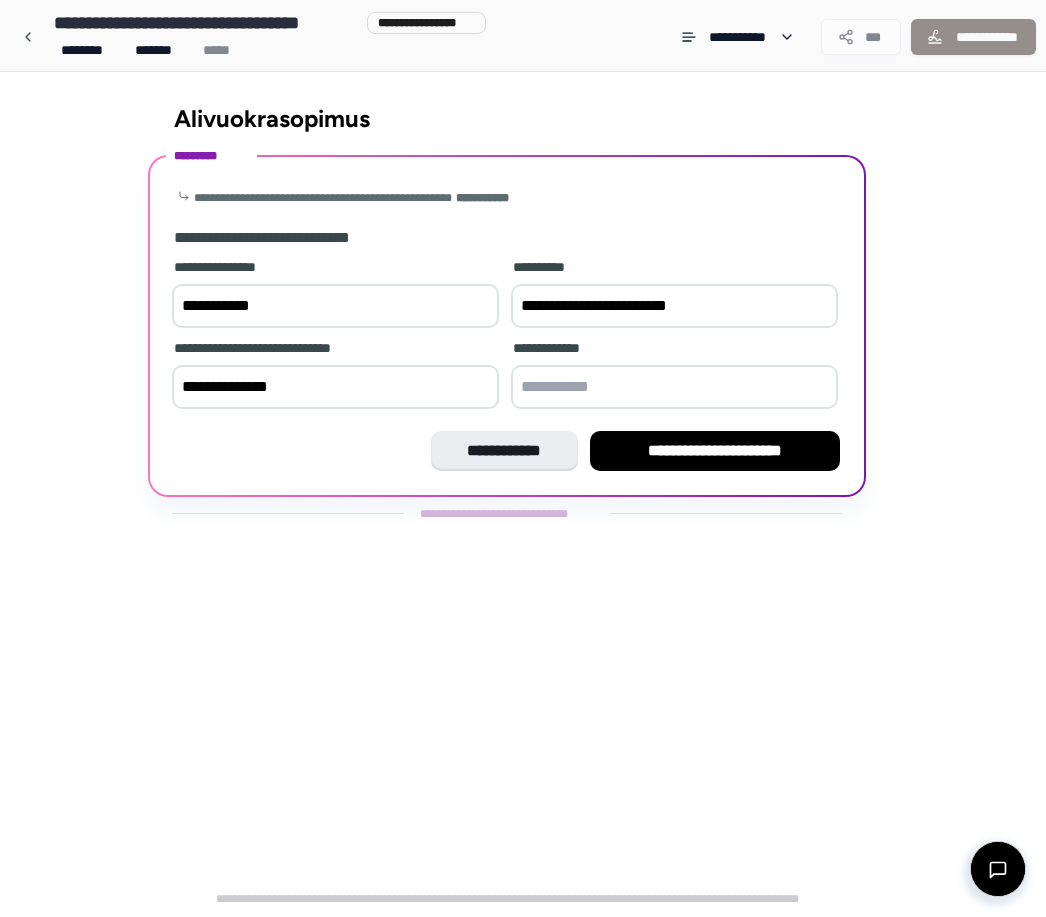 type on "**********" 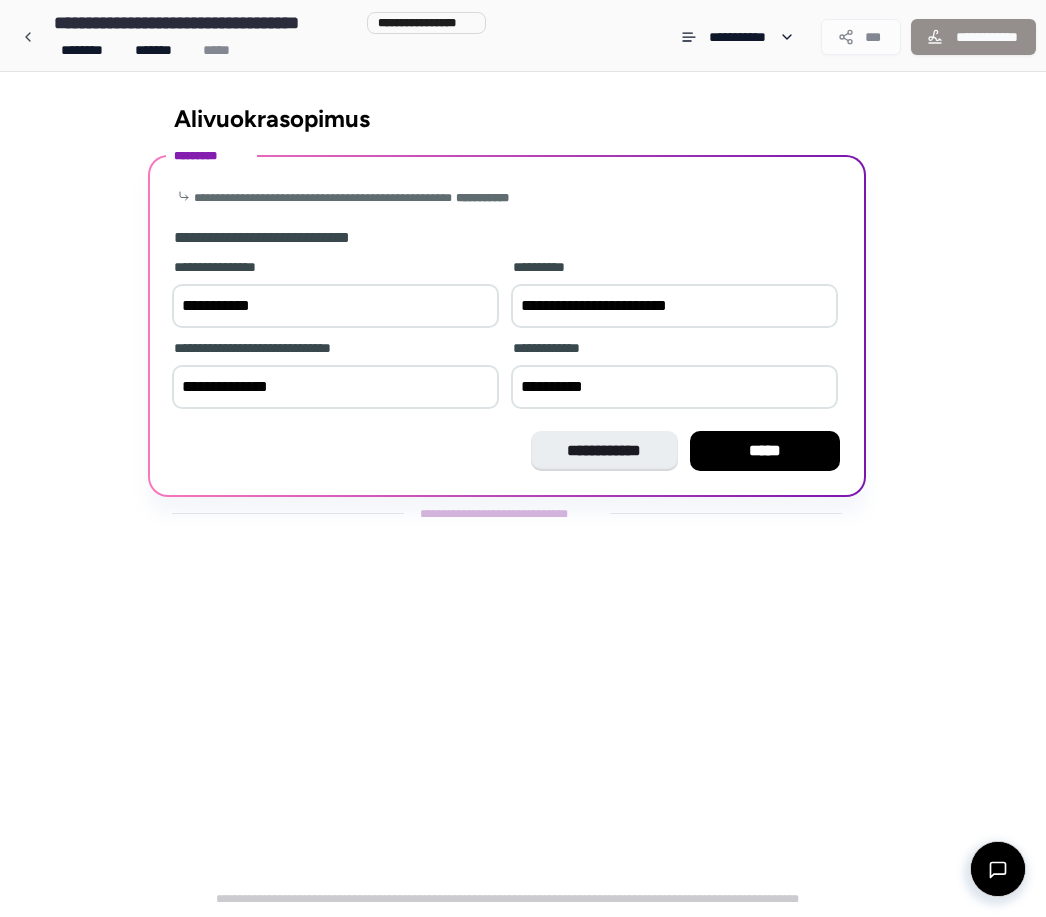 type on "**********" 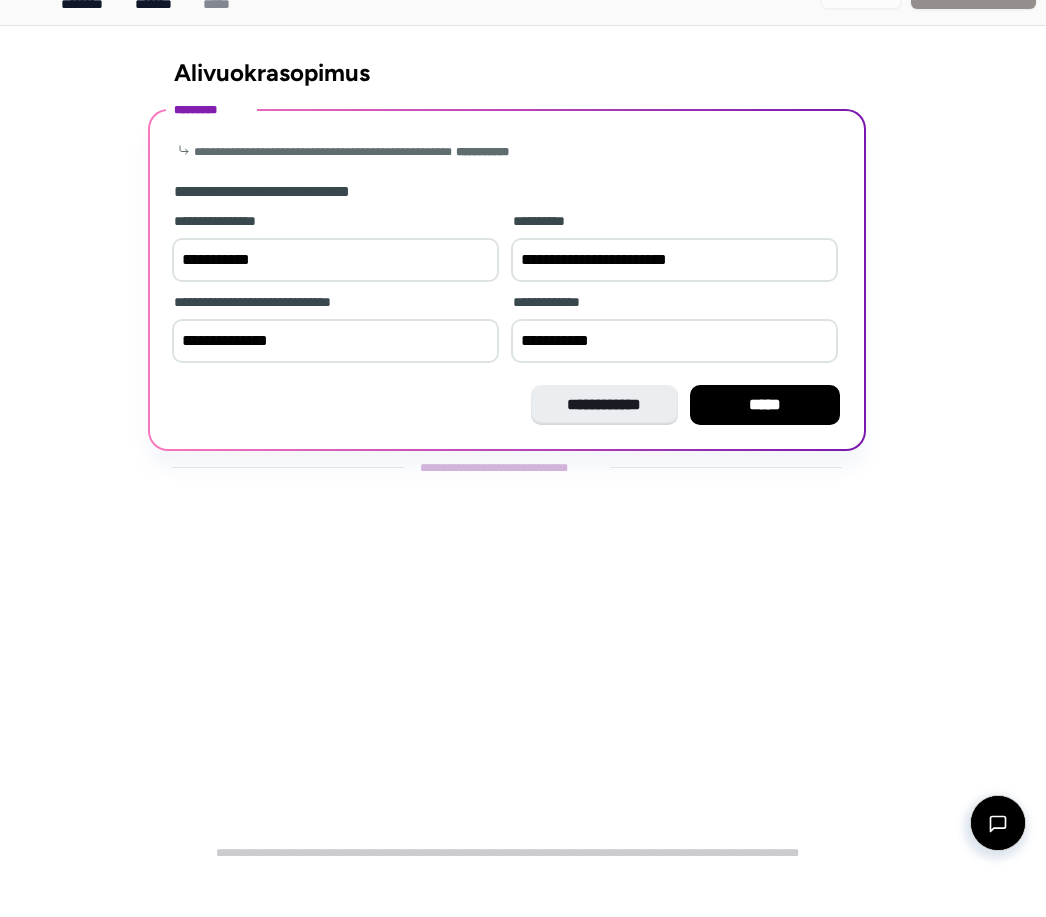 click on "*****" at bounding box center [765, 451] 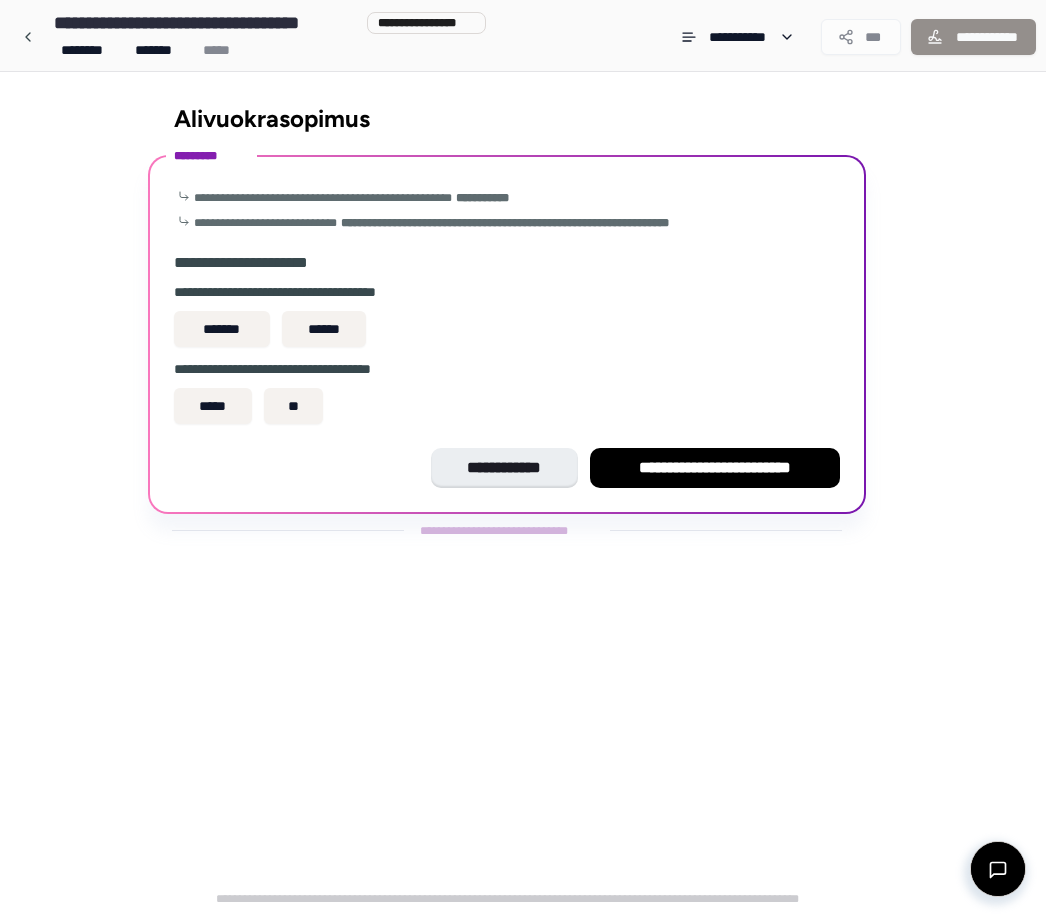 click on "*******" at bounding box center [222, 329] 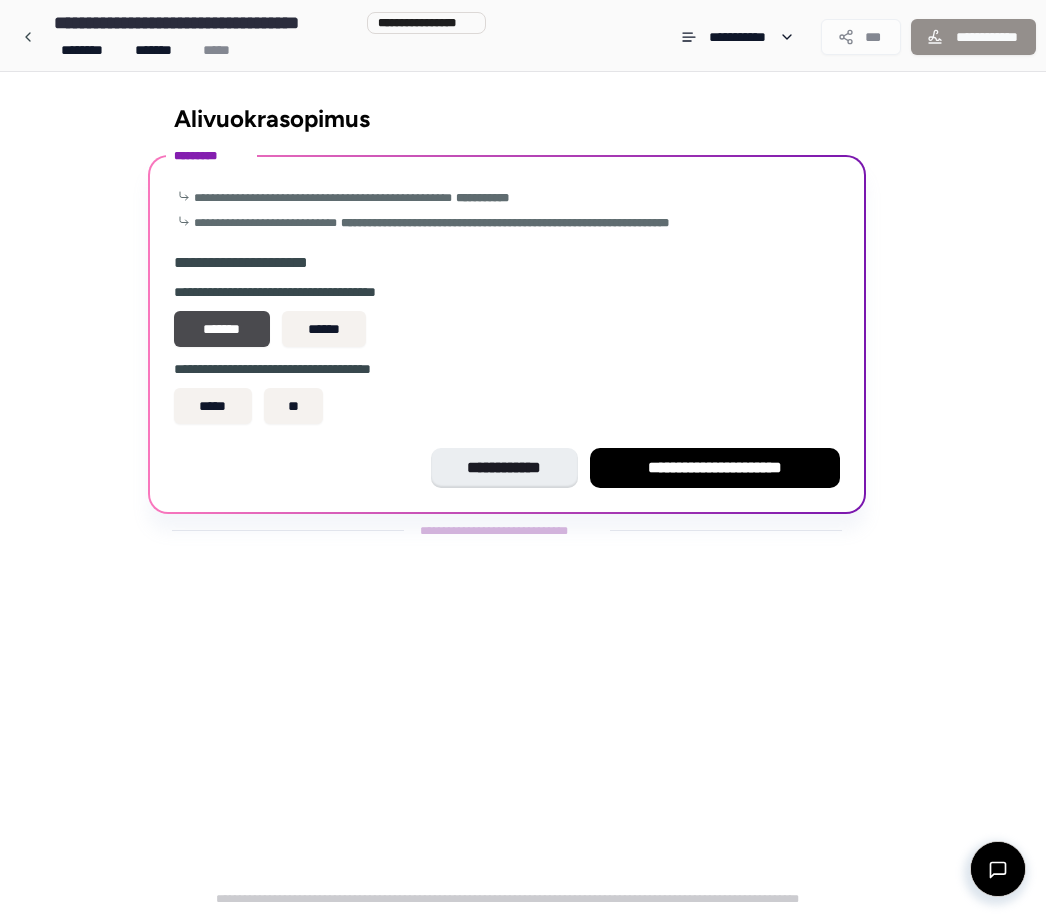 click on "**" at bounding box center (294, 406) 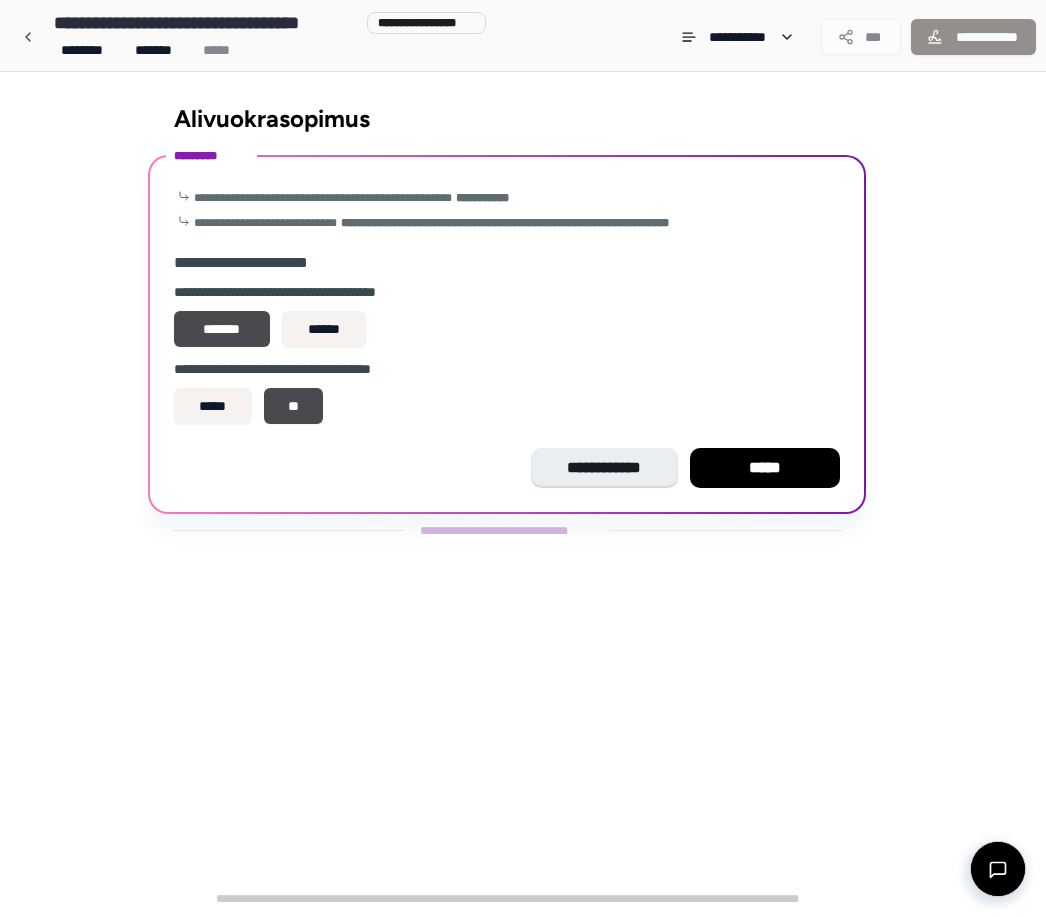 click on "*****" at bounding box center [765, 468] 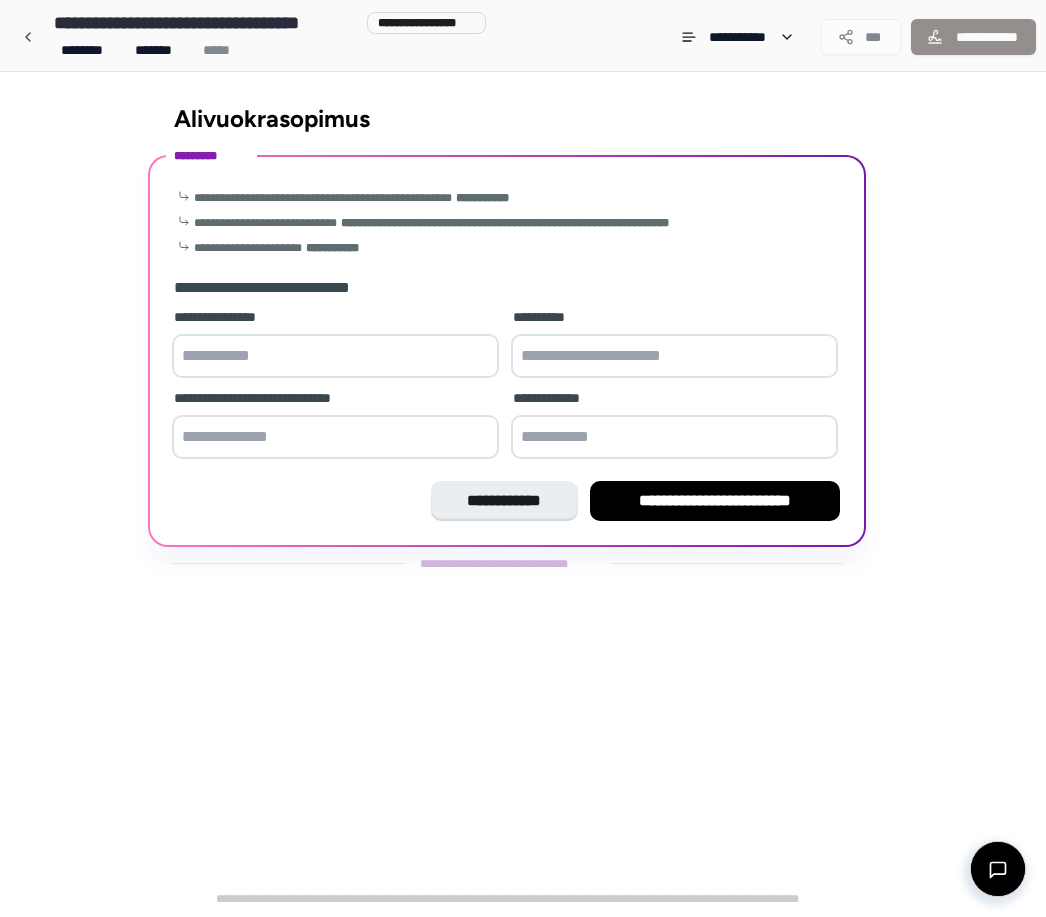 click at bounding box center [335, 356] 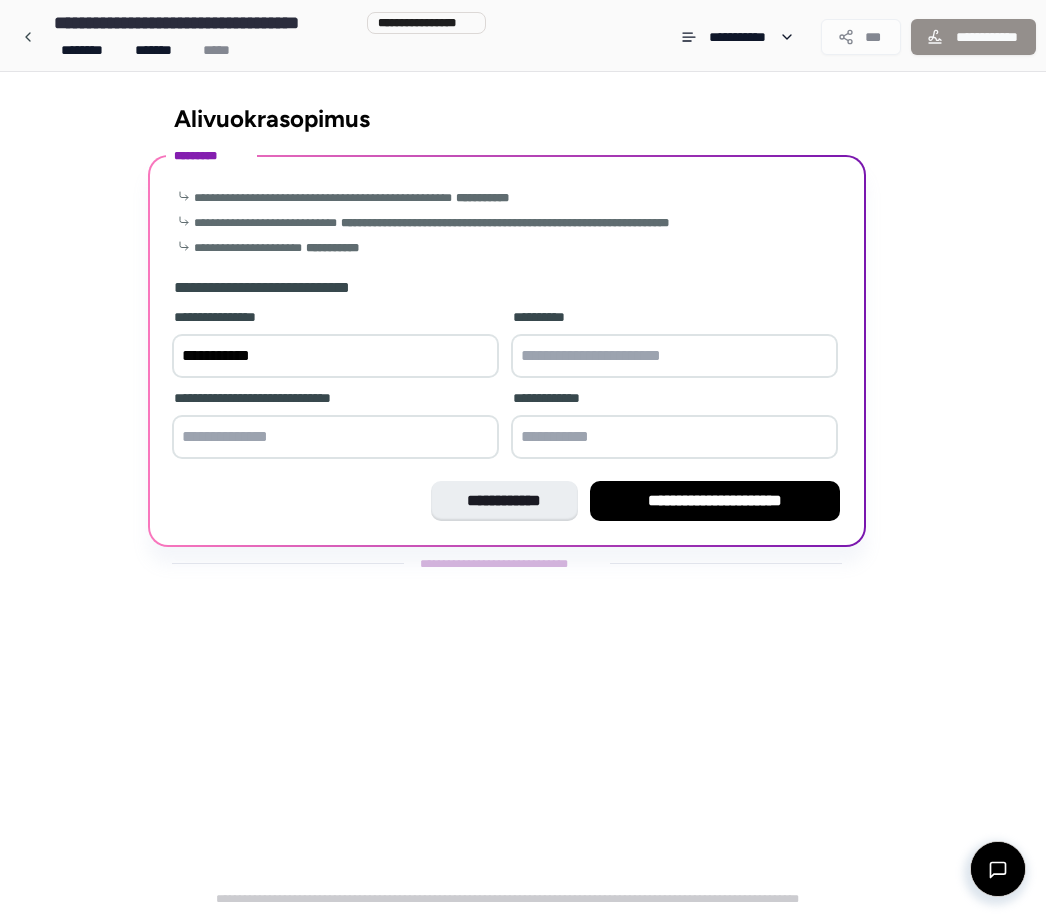 click at bounding box center (674, 356) 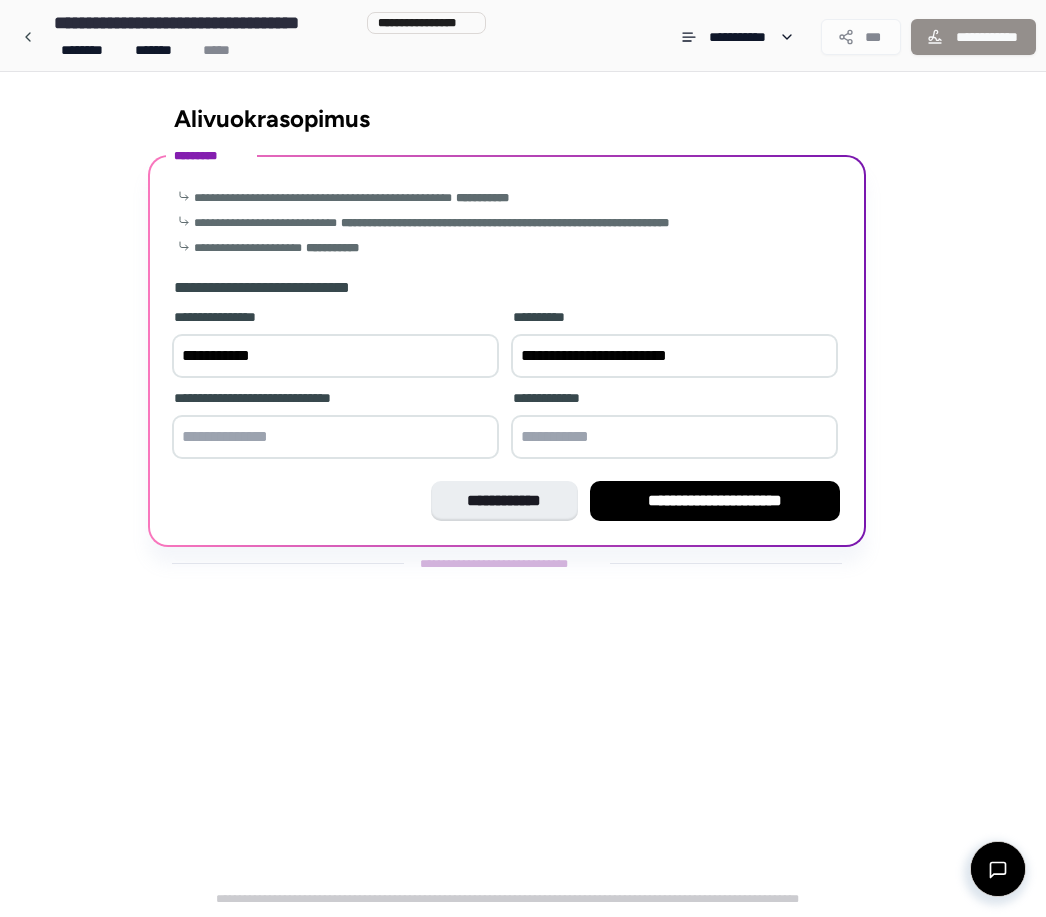type on "**********" 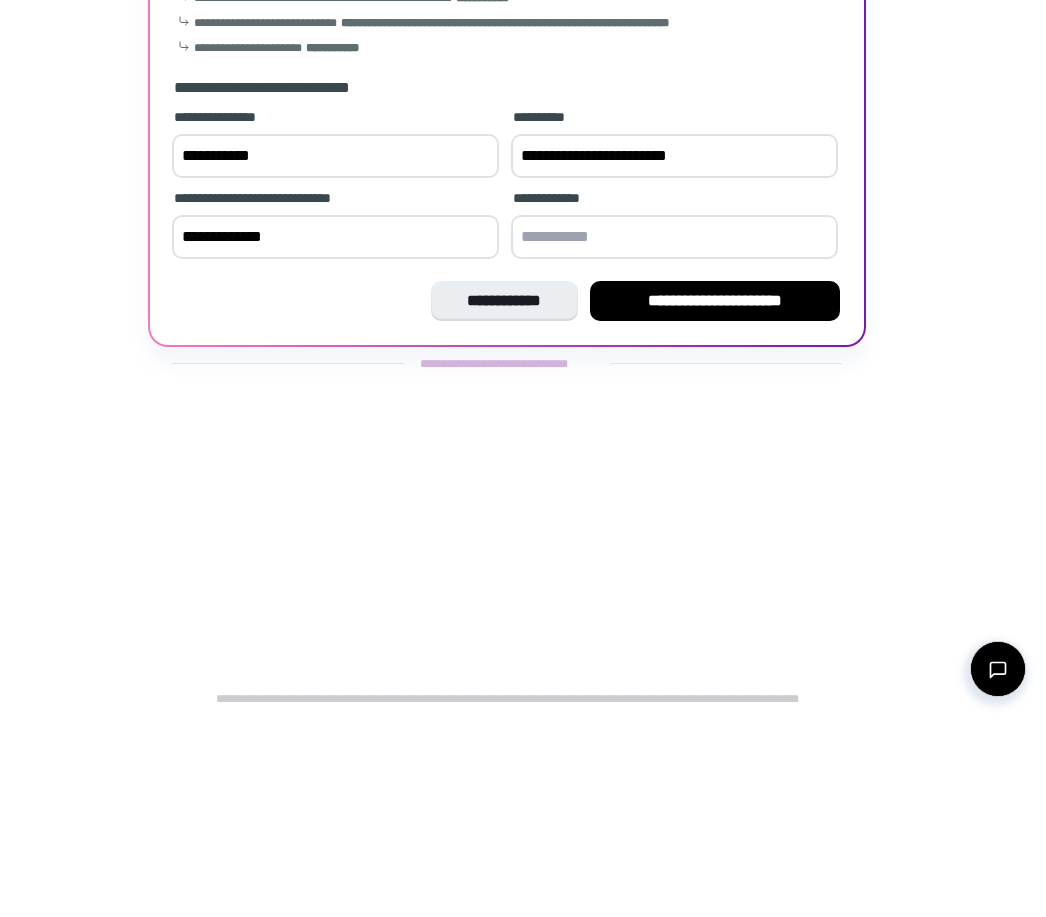 type on "**********" 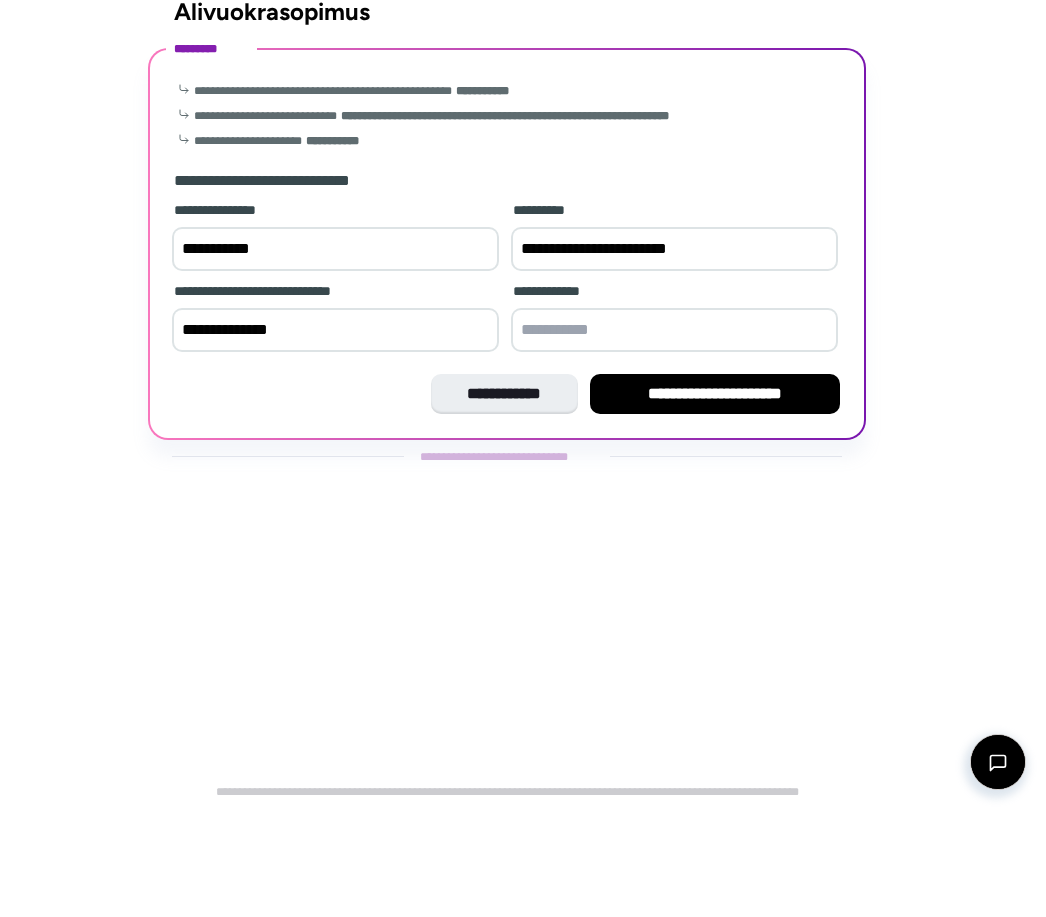 click on "**********" at bounding box center (715, 501) 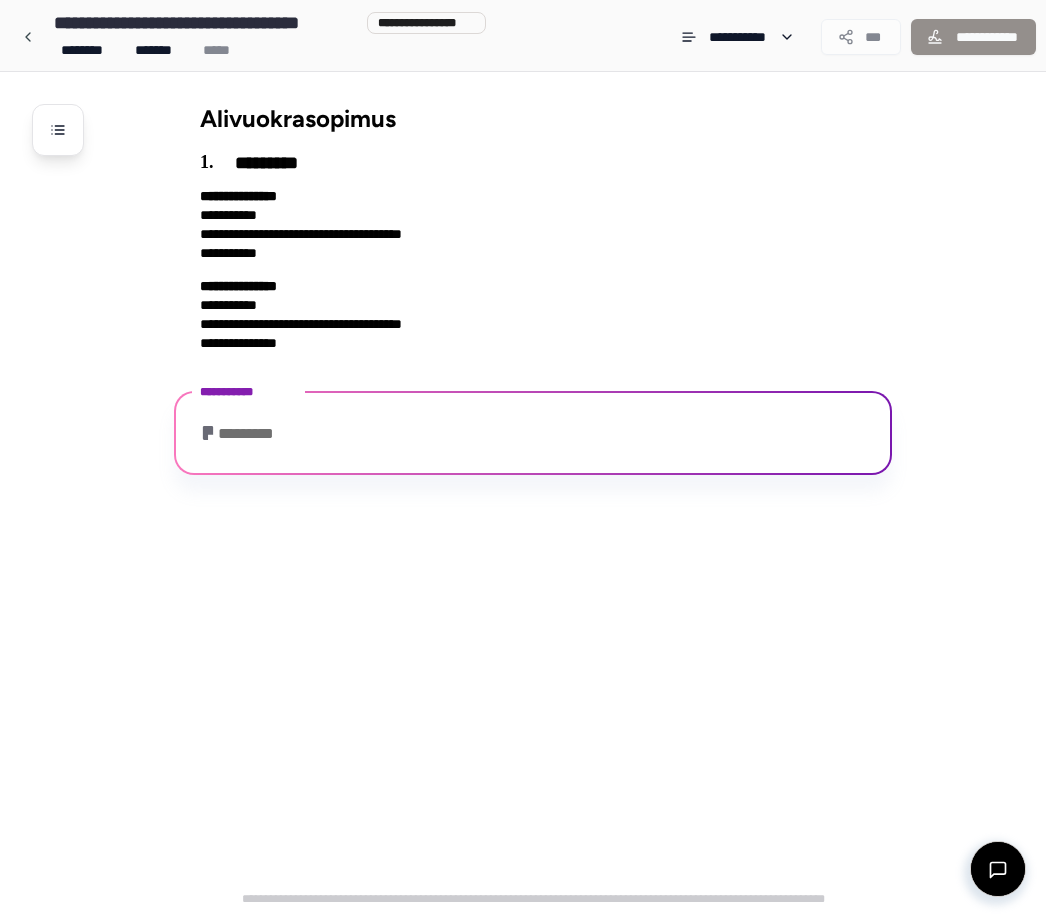 click on "*********" at bounding box center [533, 436] 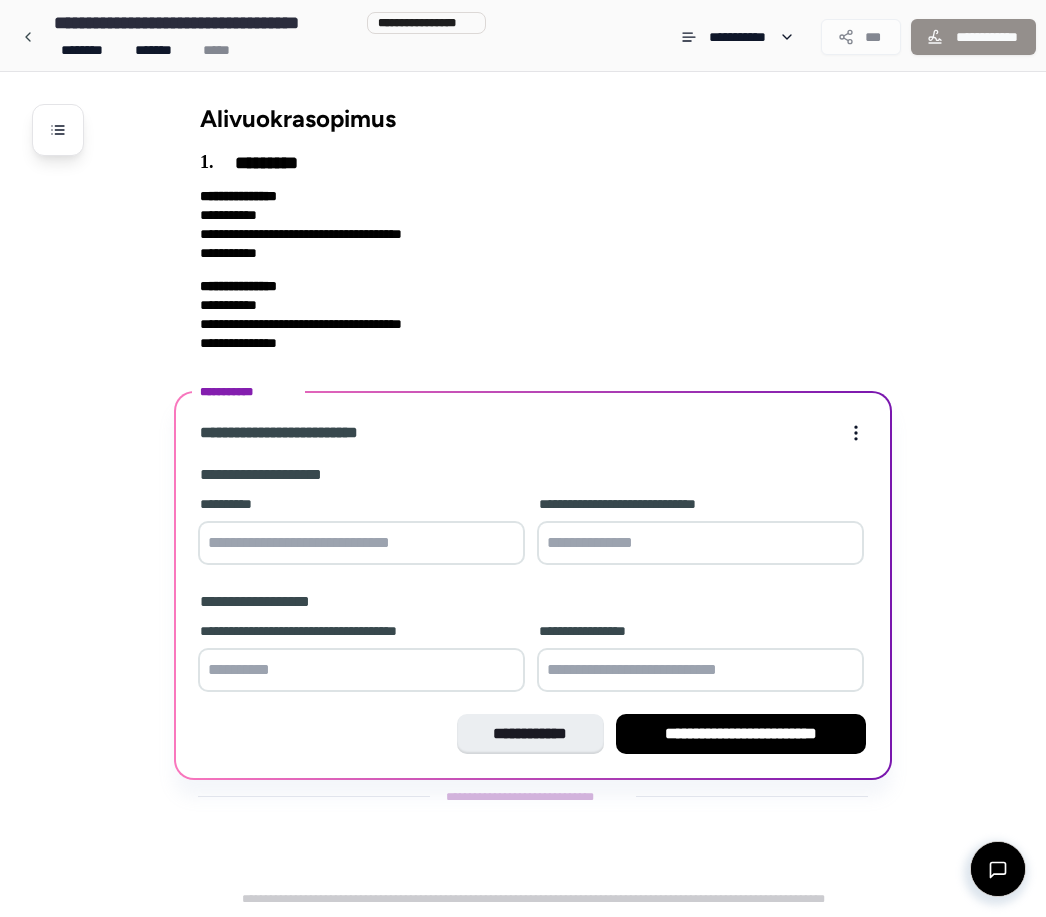 click at bounding box center [361, 543] 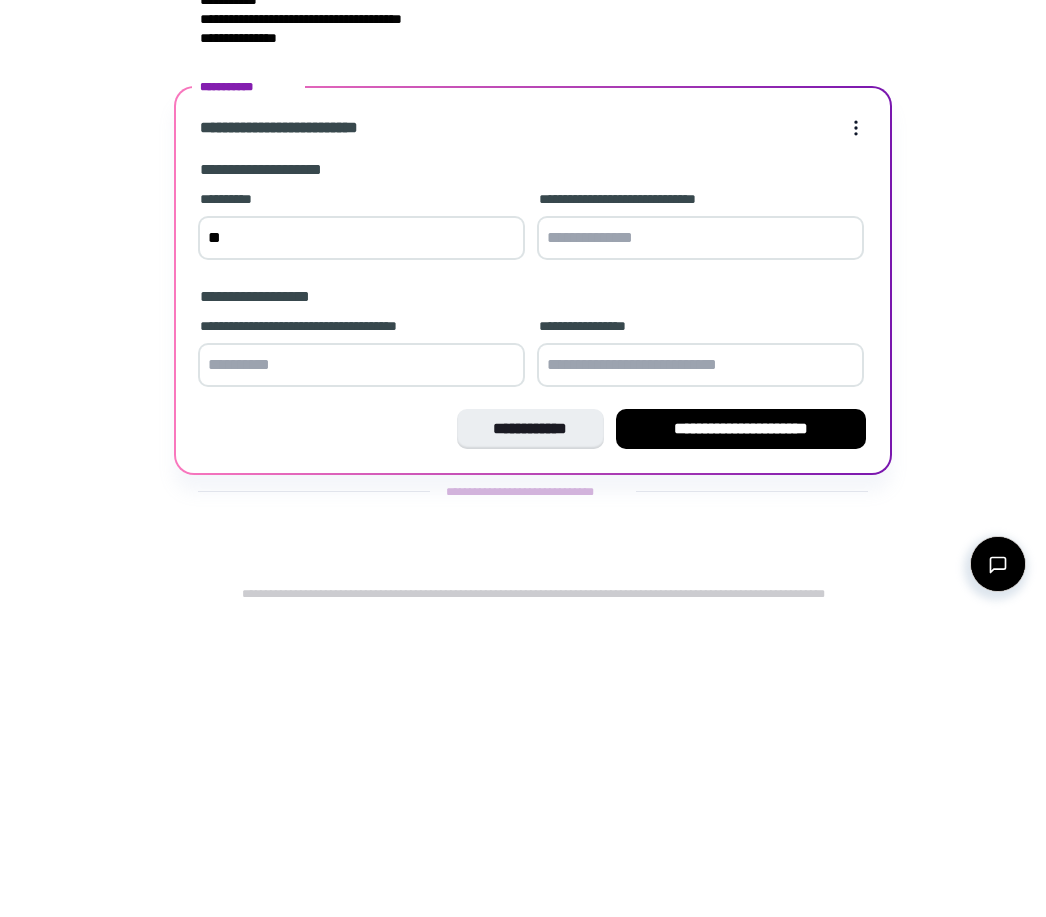 type on "*" 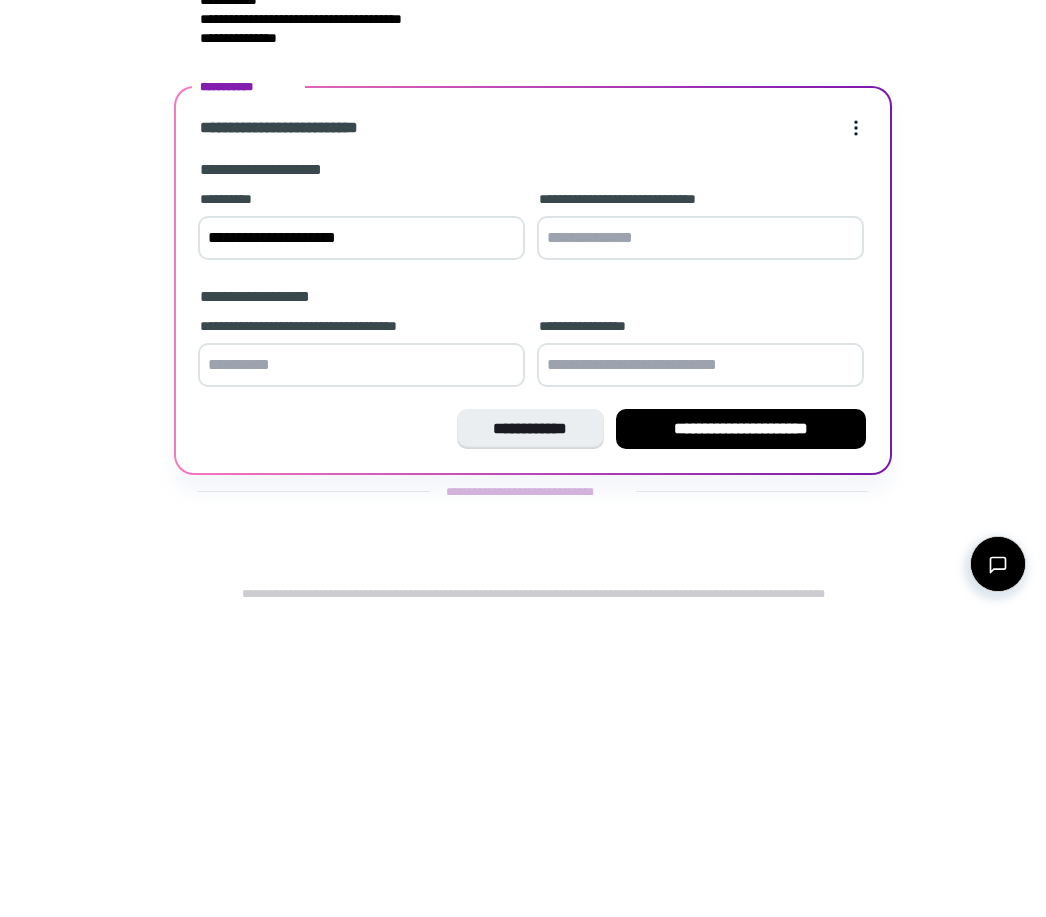 type on "**********" 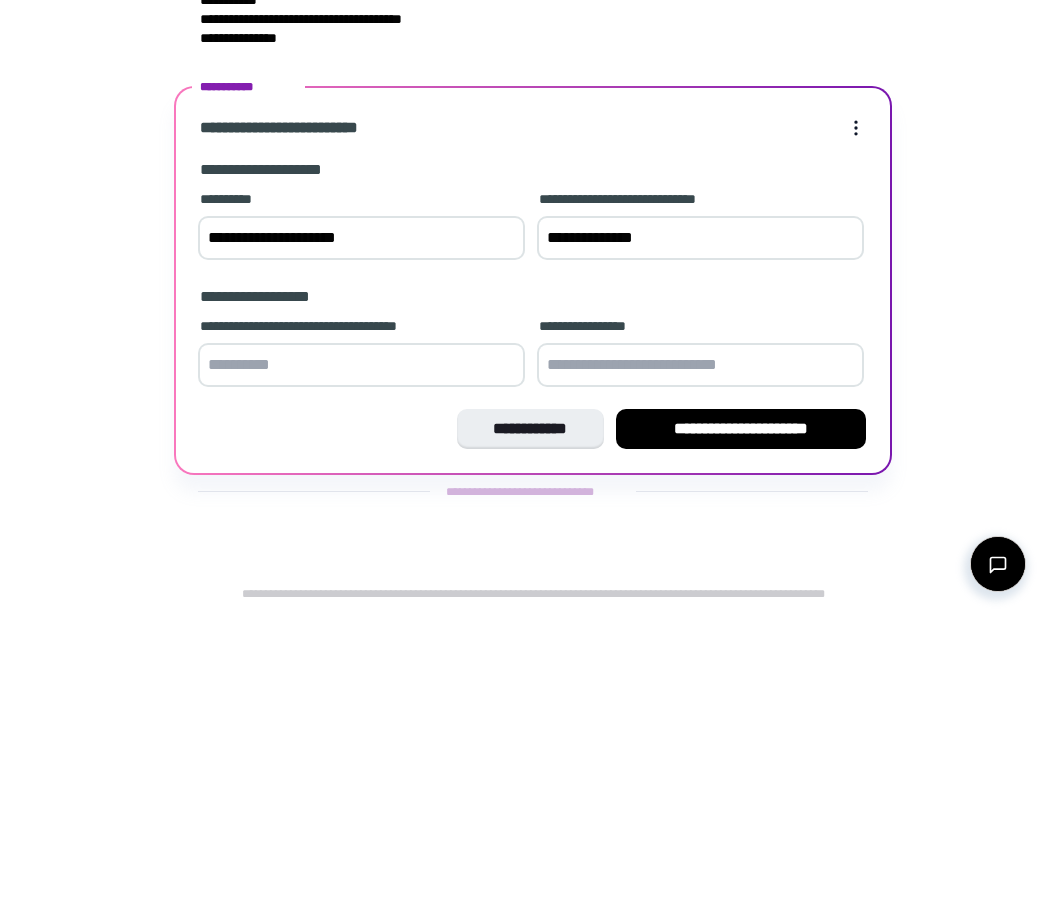 type on "**********" 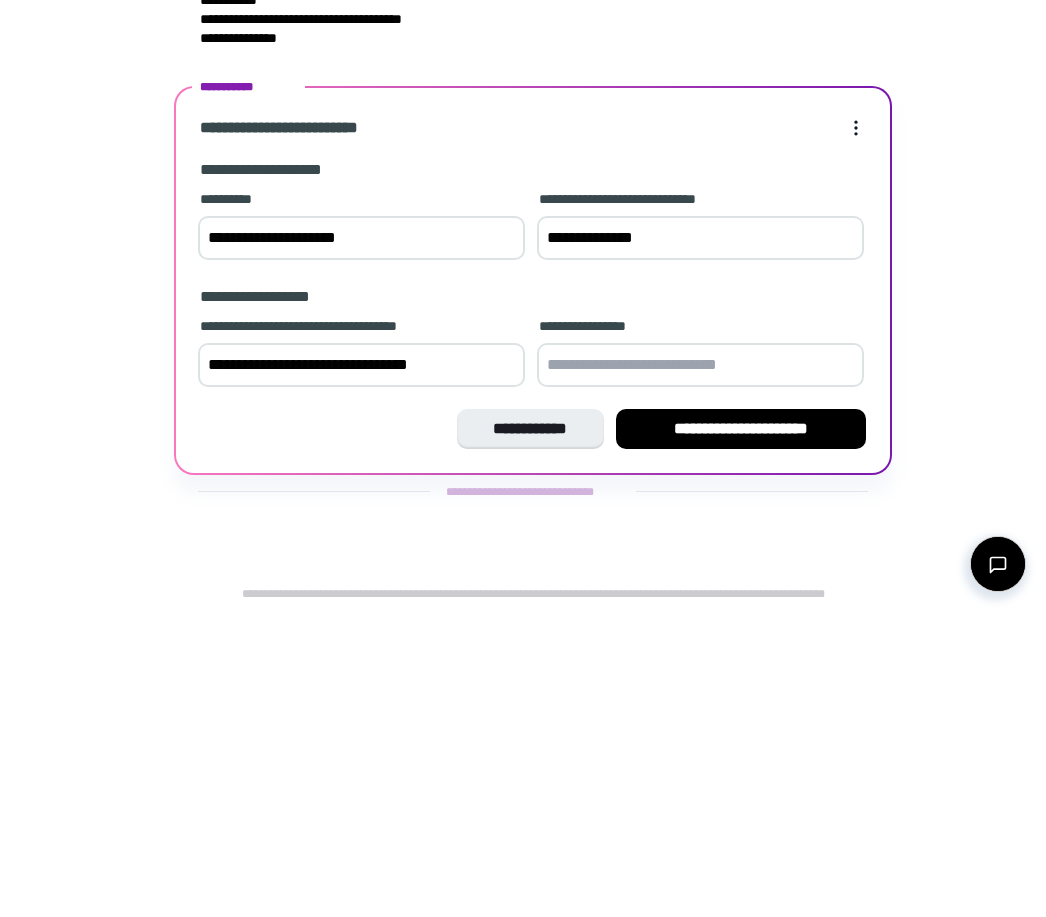 type on "**********" 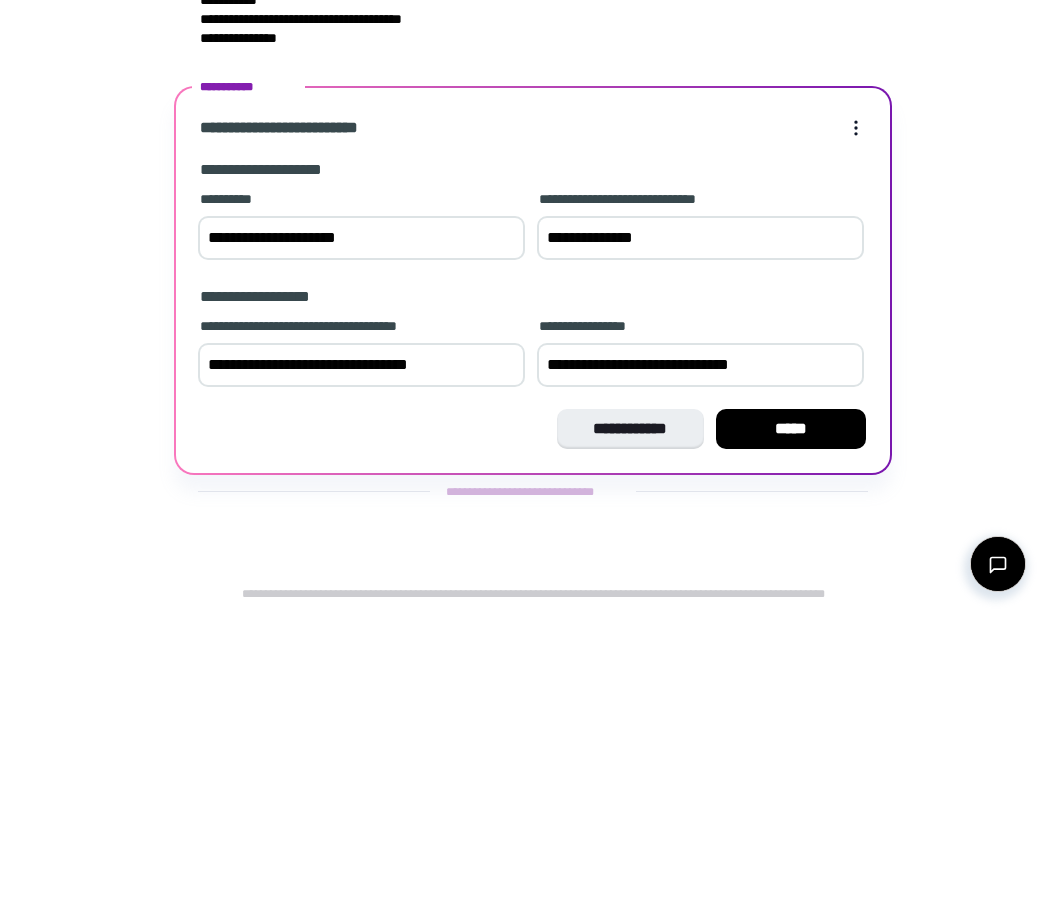 click on "**********" at bounding box center [700, 670] 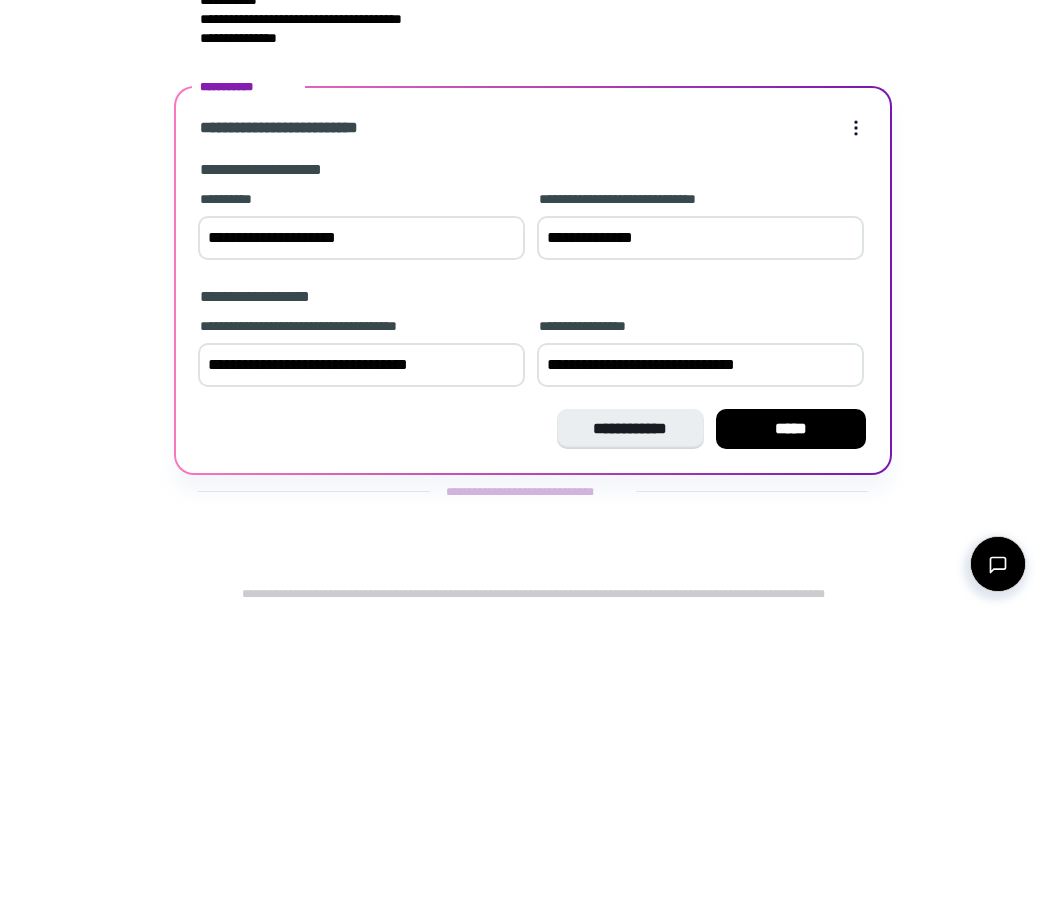 click on "**********" at bounding box center (361, 543) 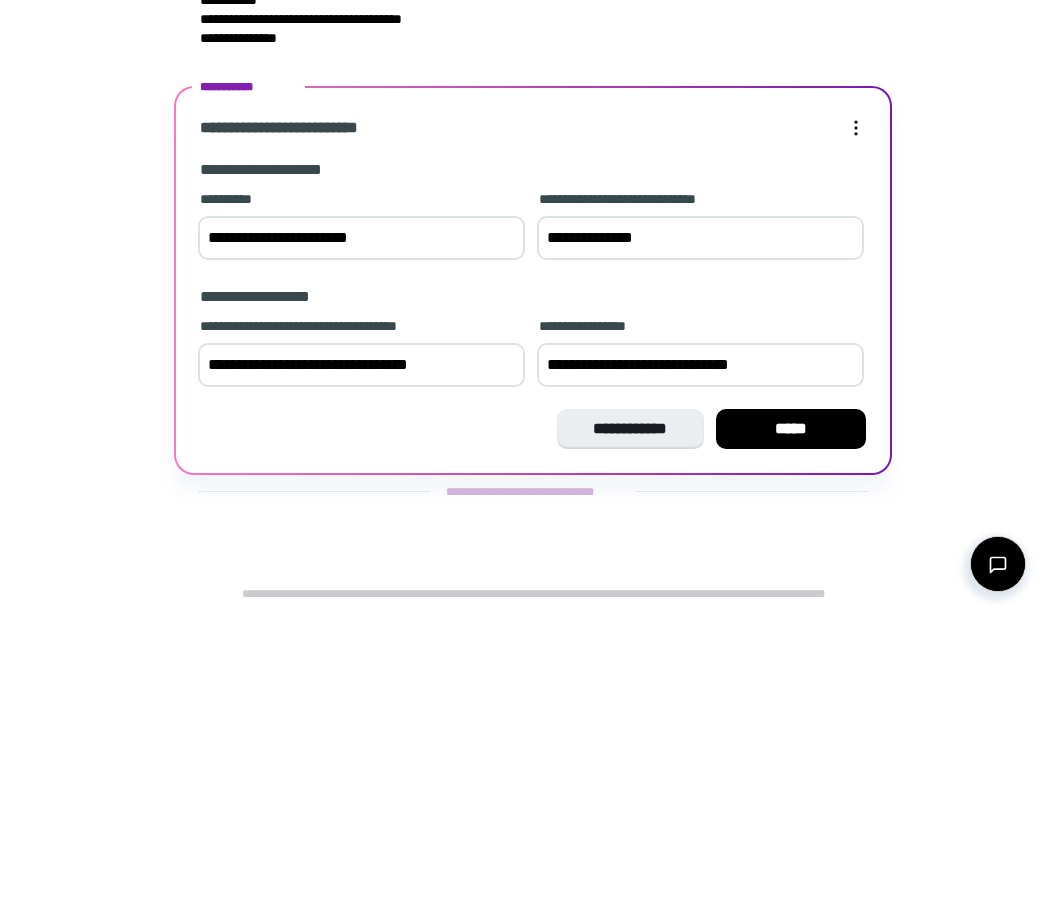 type on "**********" 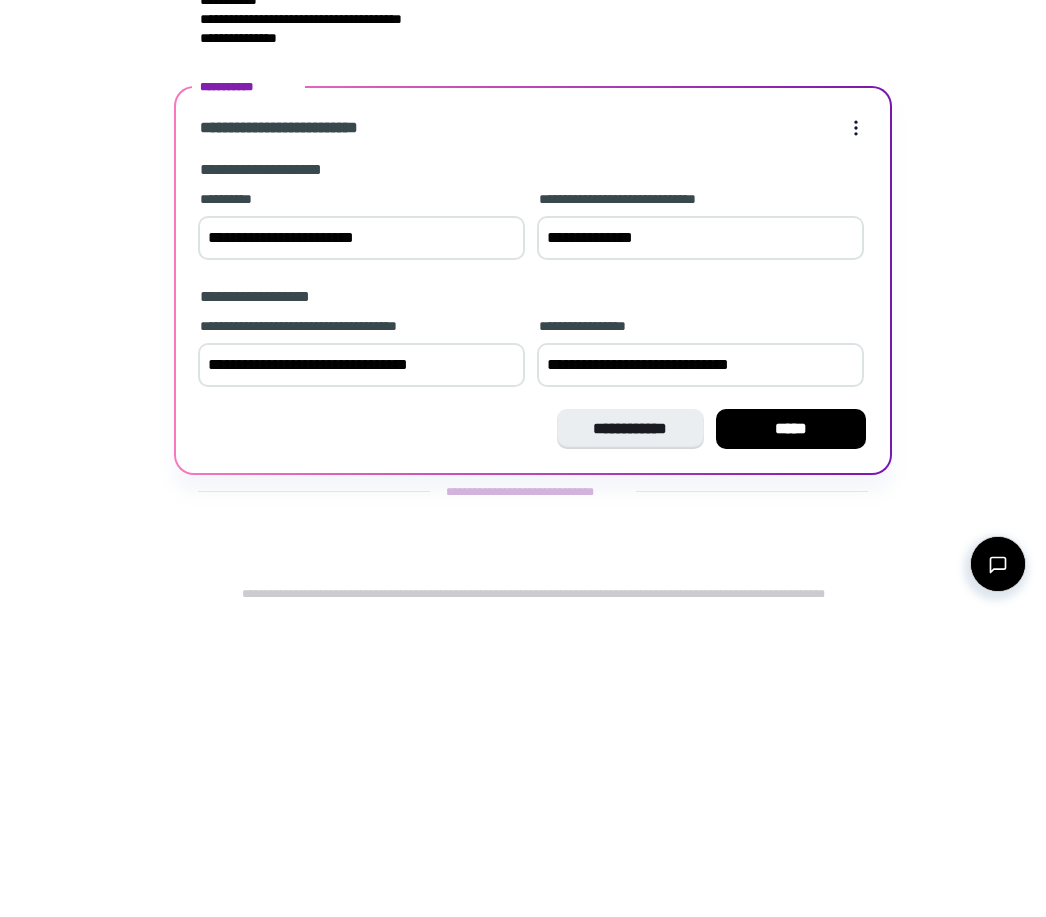 click on "*****" at bounding box center (791, 734) 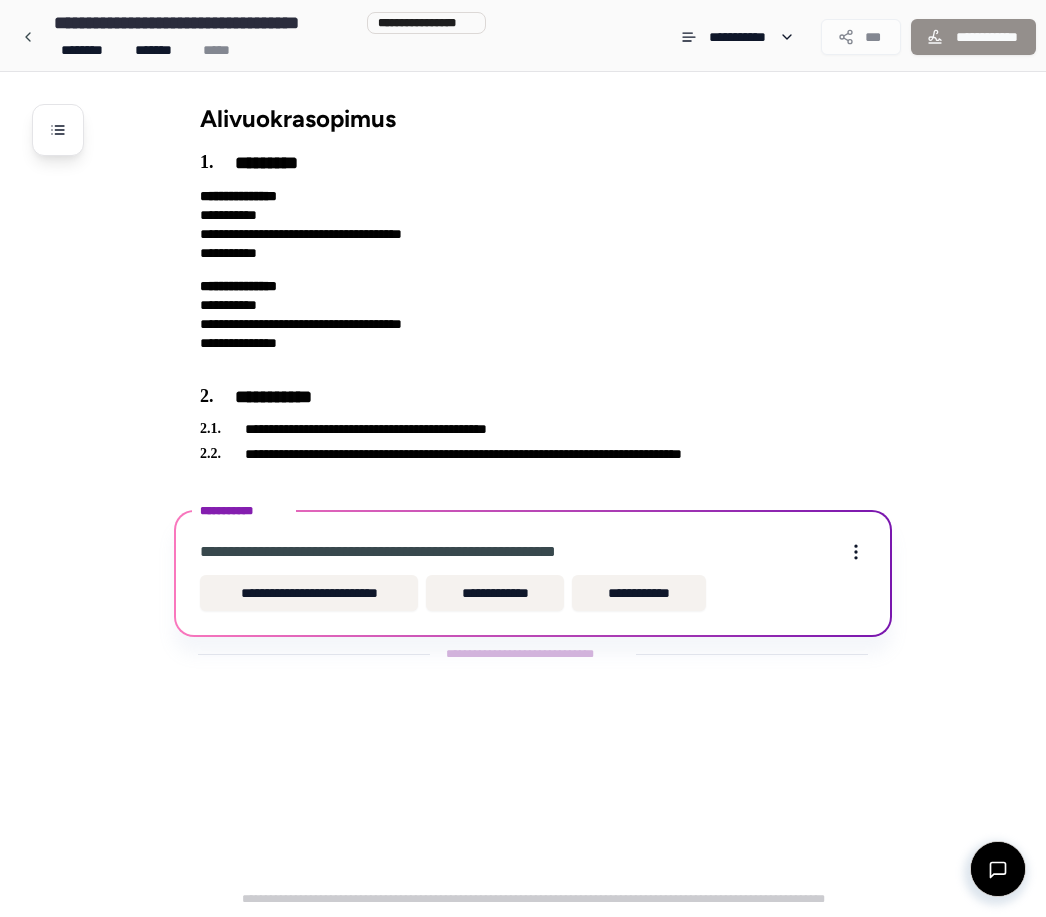 click on "**********" at bounding box center (309, 593) 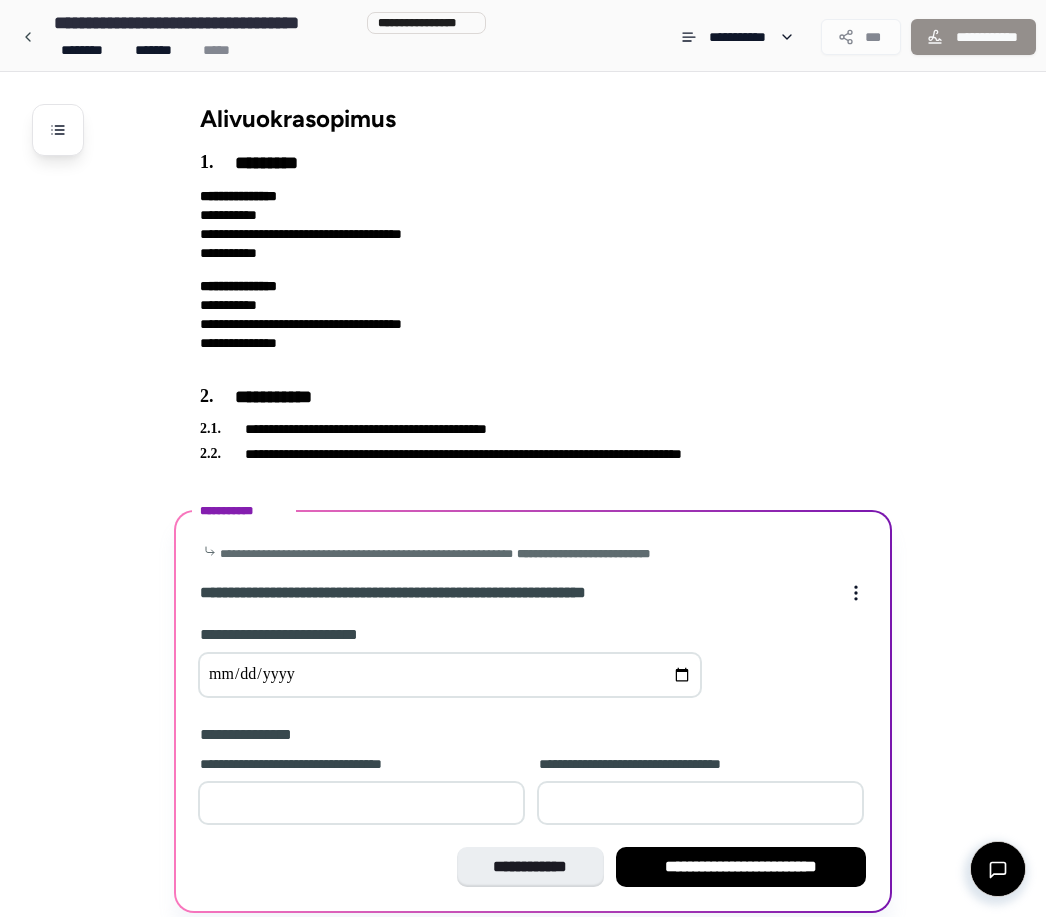 scroll, scrollTop: 48, scrollLeft: 0, axis: vertical 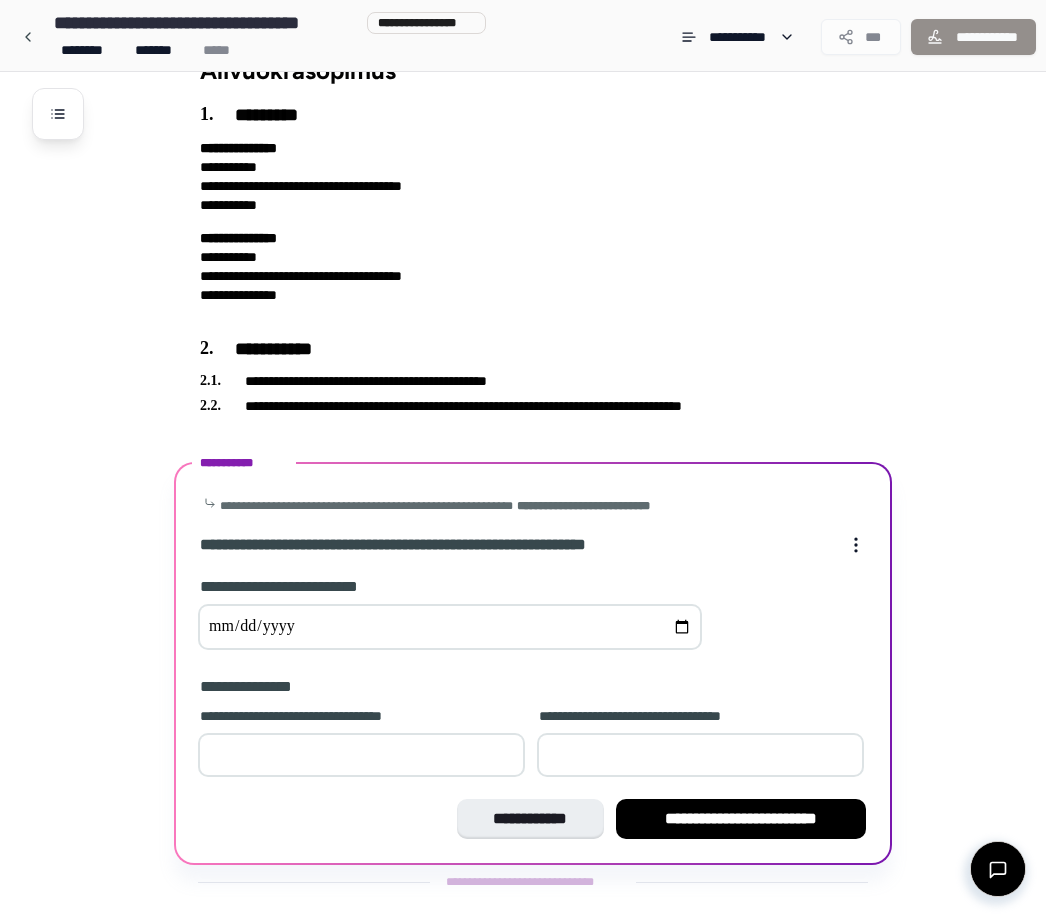 click at bounding box center [450, 627] 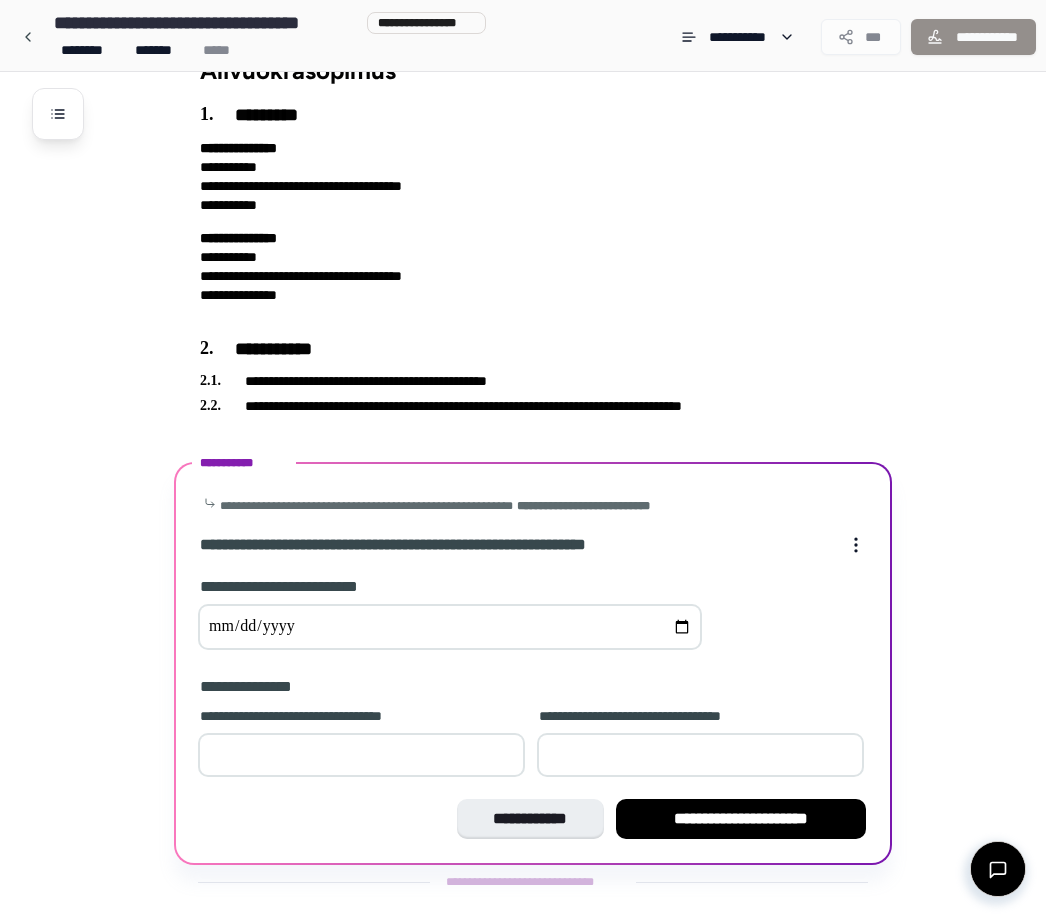 scroll, scrollTop: 72, scrollLeft: 0, axis: vertical 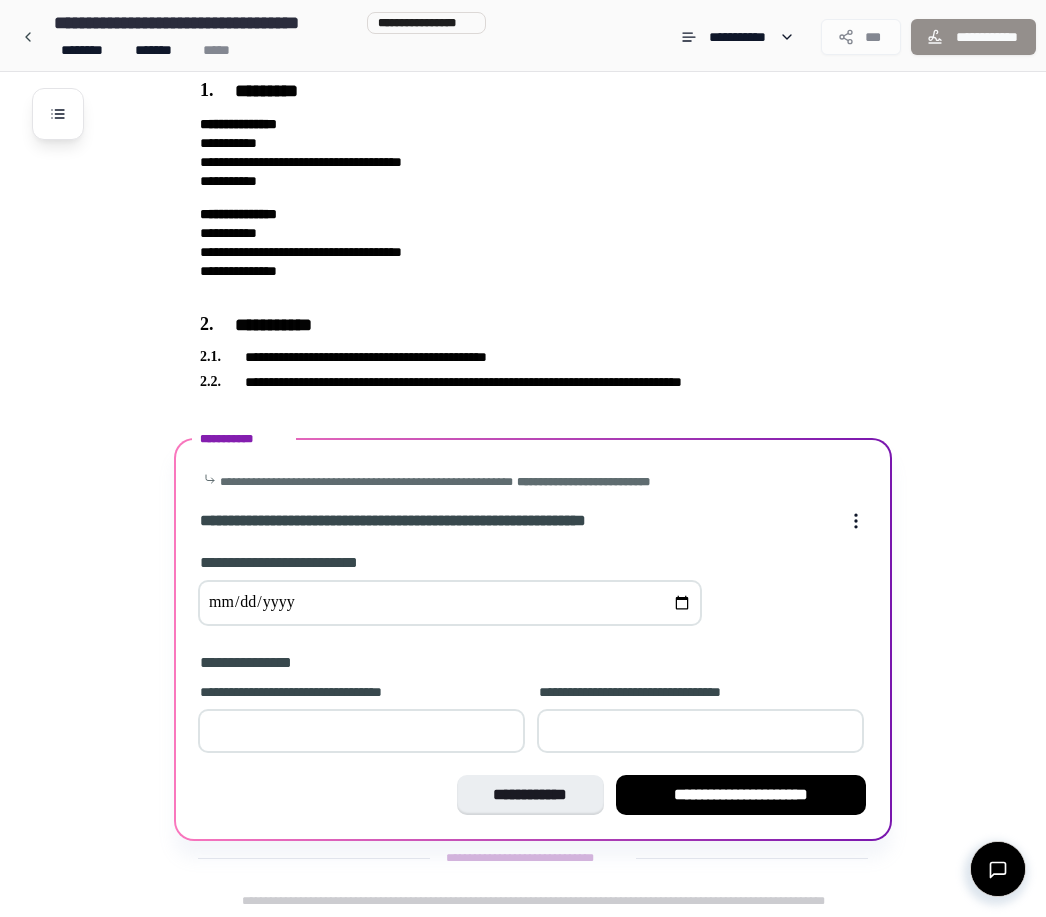 type on "**********" 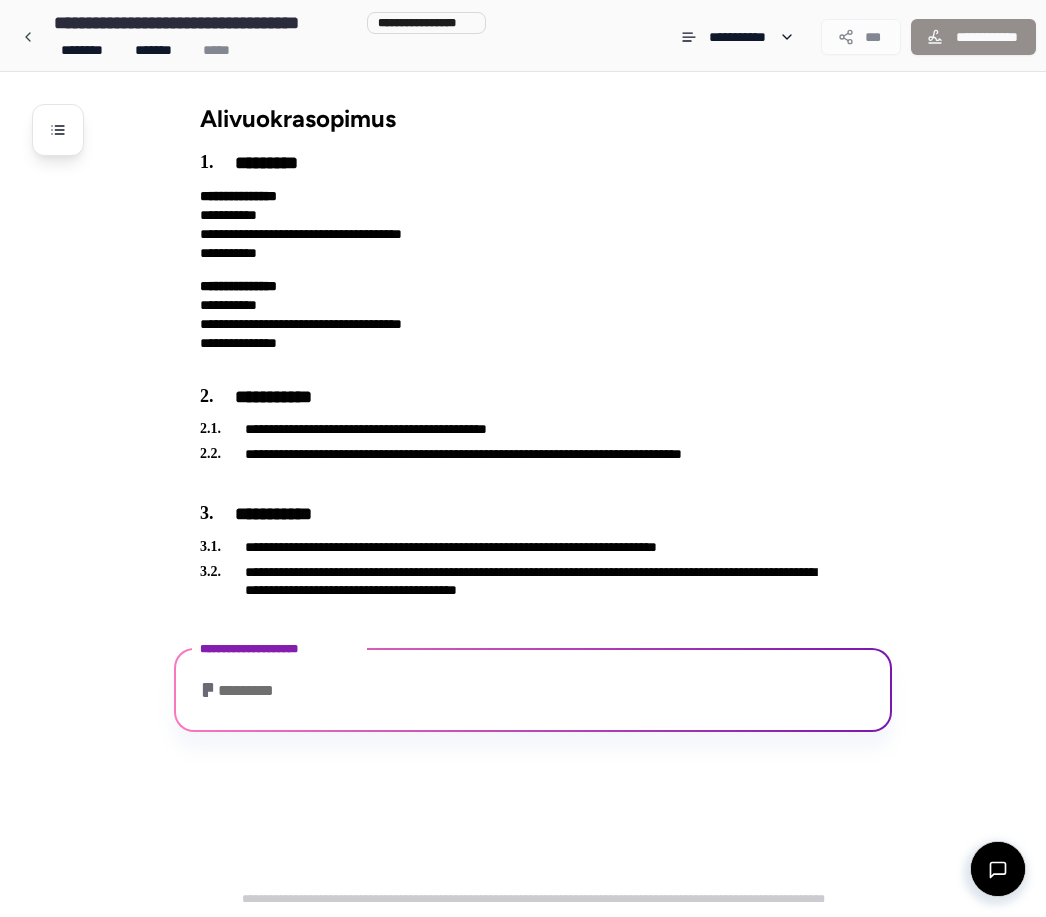 scroll, scrollTop: 490, scrollLeft: 0, axis: vertical 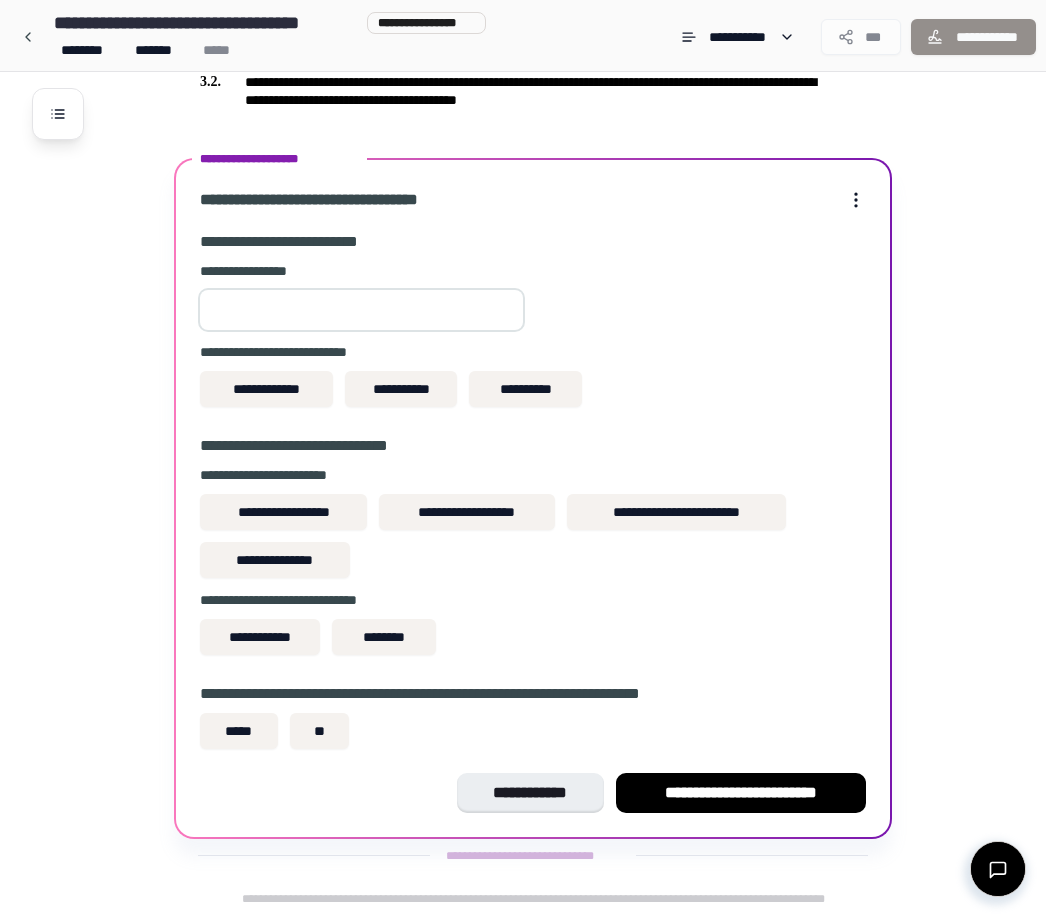 click at bounding box center [361, 310] 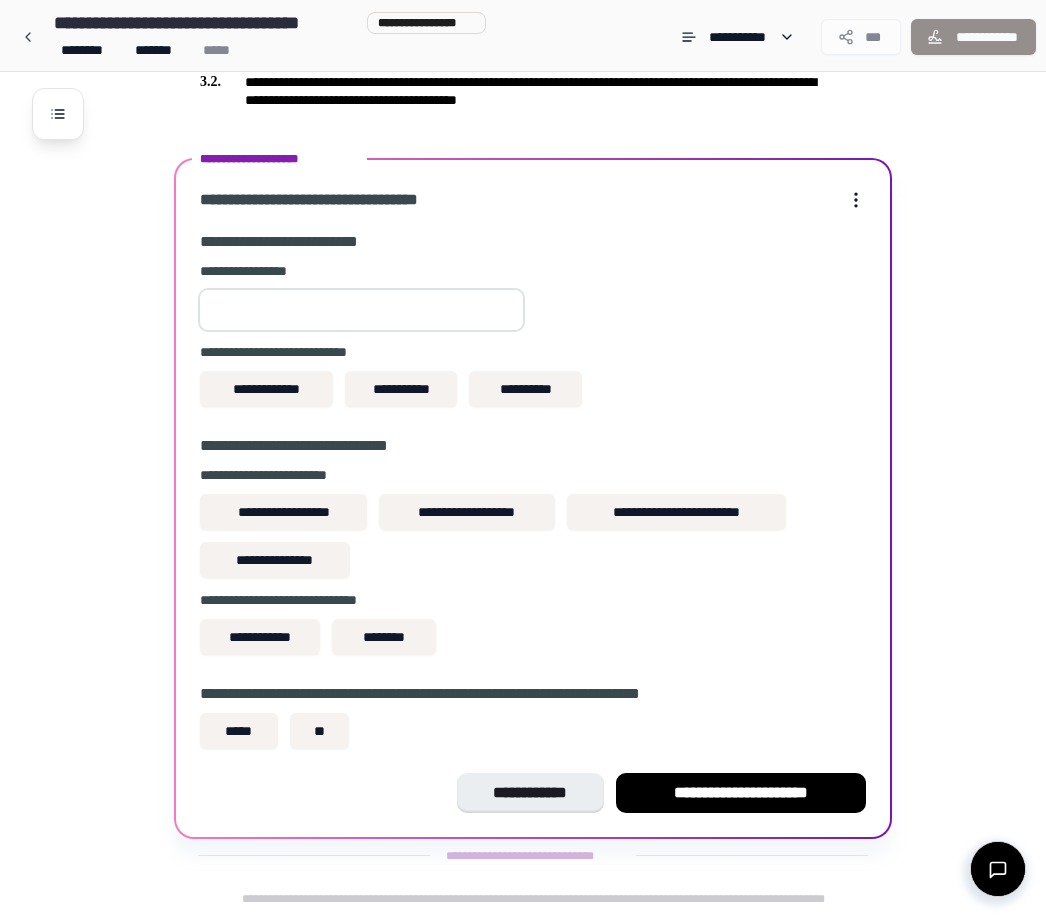 type on "***" 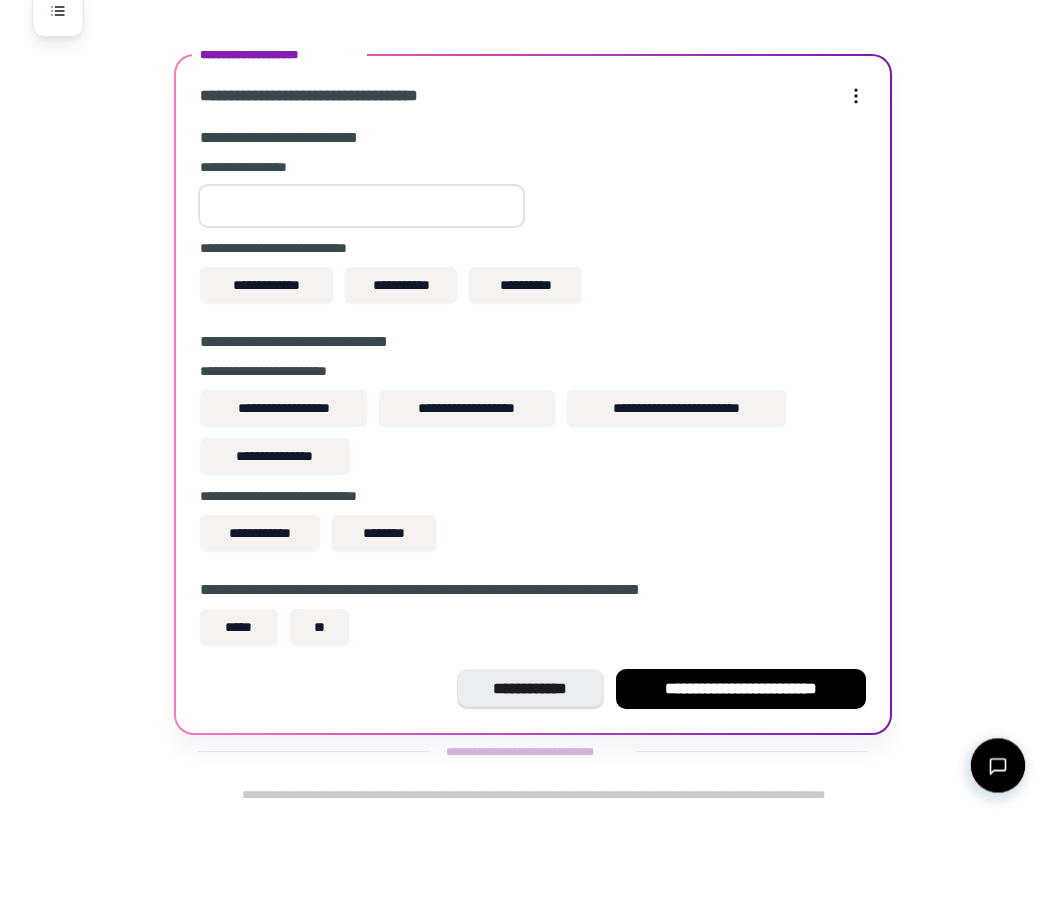 click on "**********" at bounding box center [266, 389] 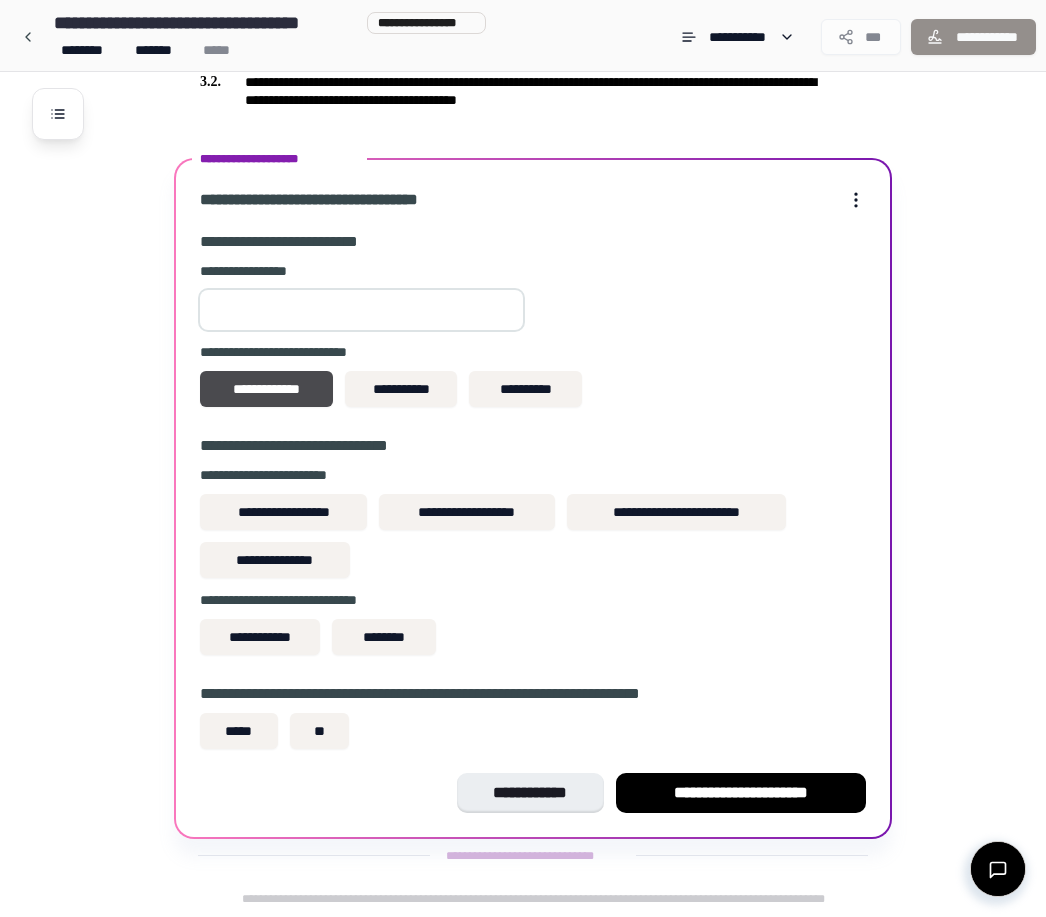 click on "**********" at bounding box center (275, 560) 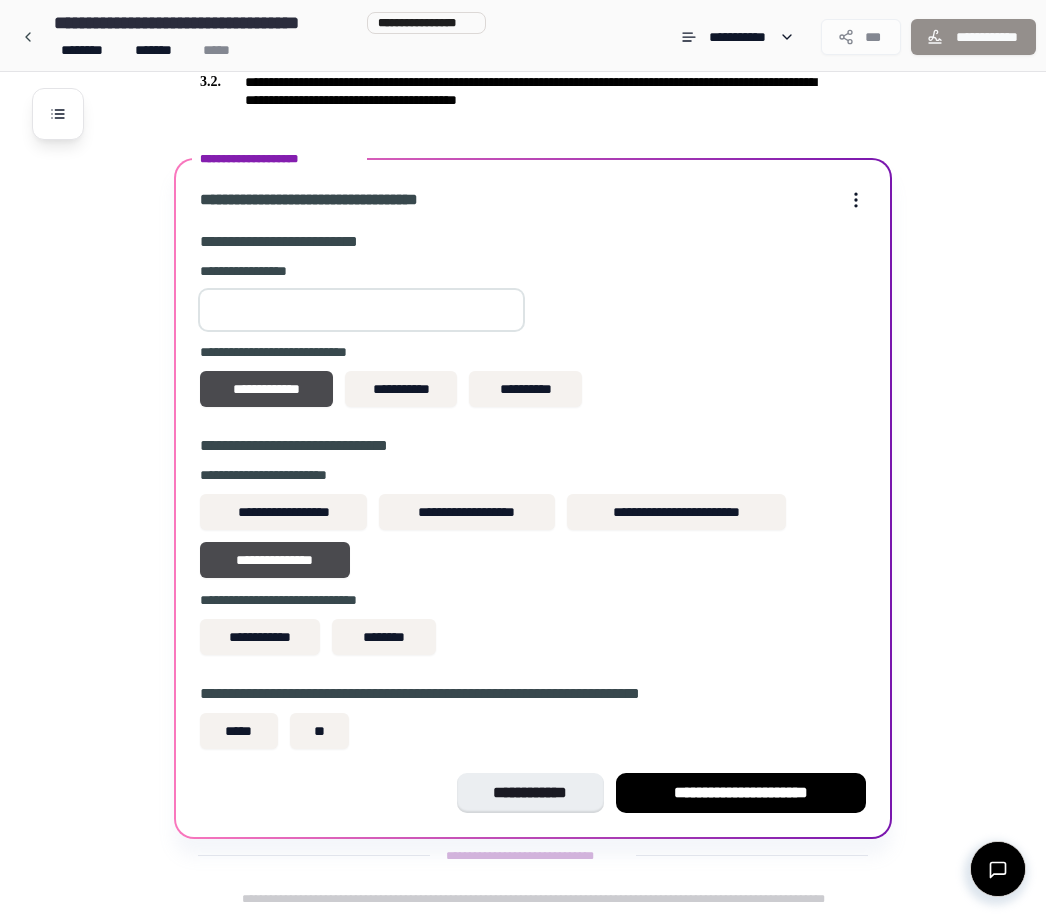 click on "**********" at bounding box center [275, 560] 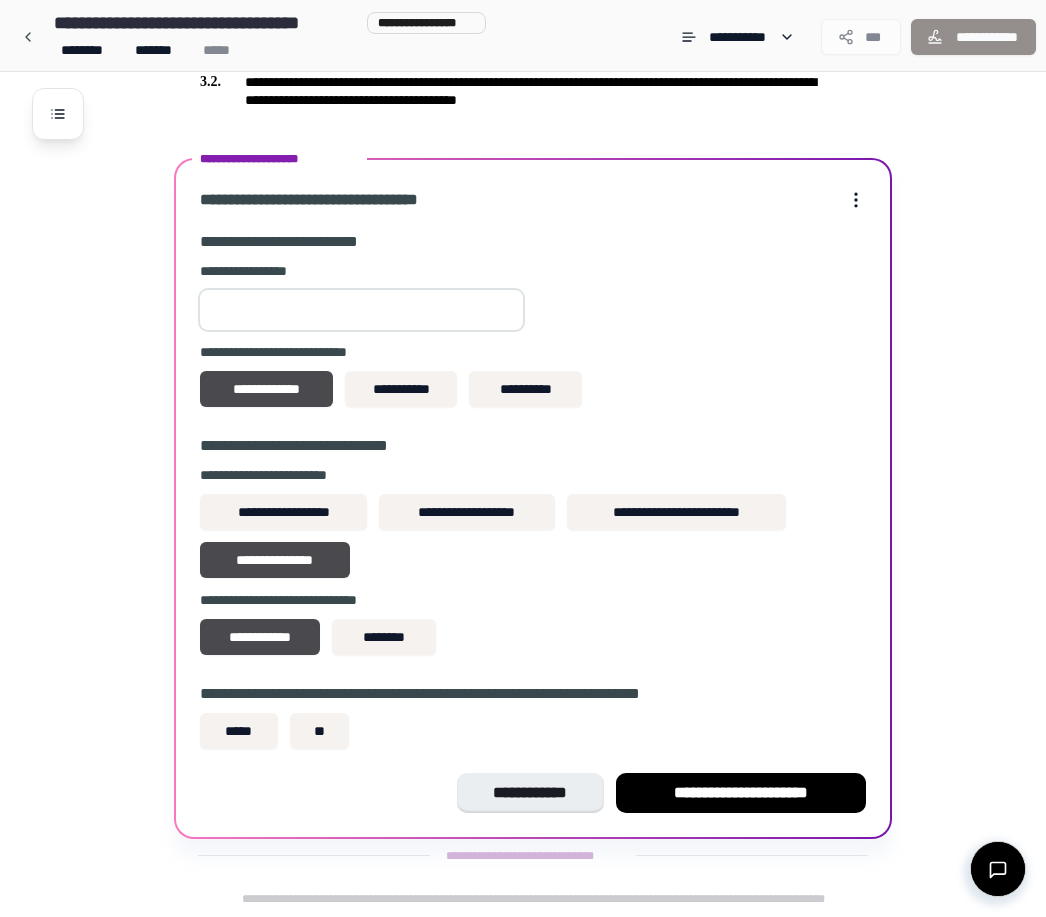 click on "**" at bounding box center [320, 731] 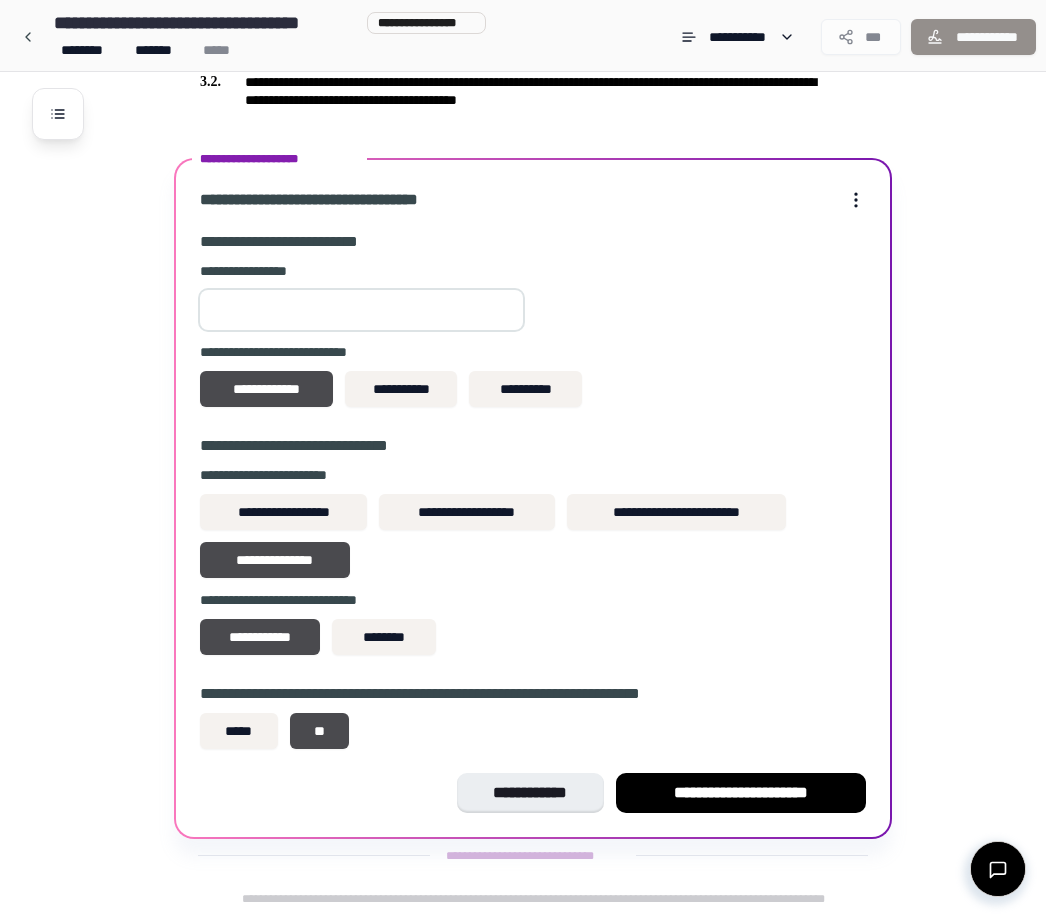 click at bounding box center (361, 310) 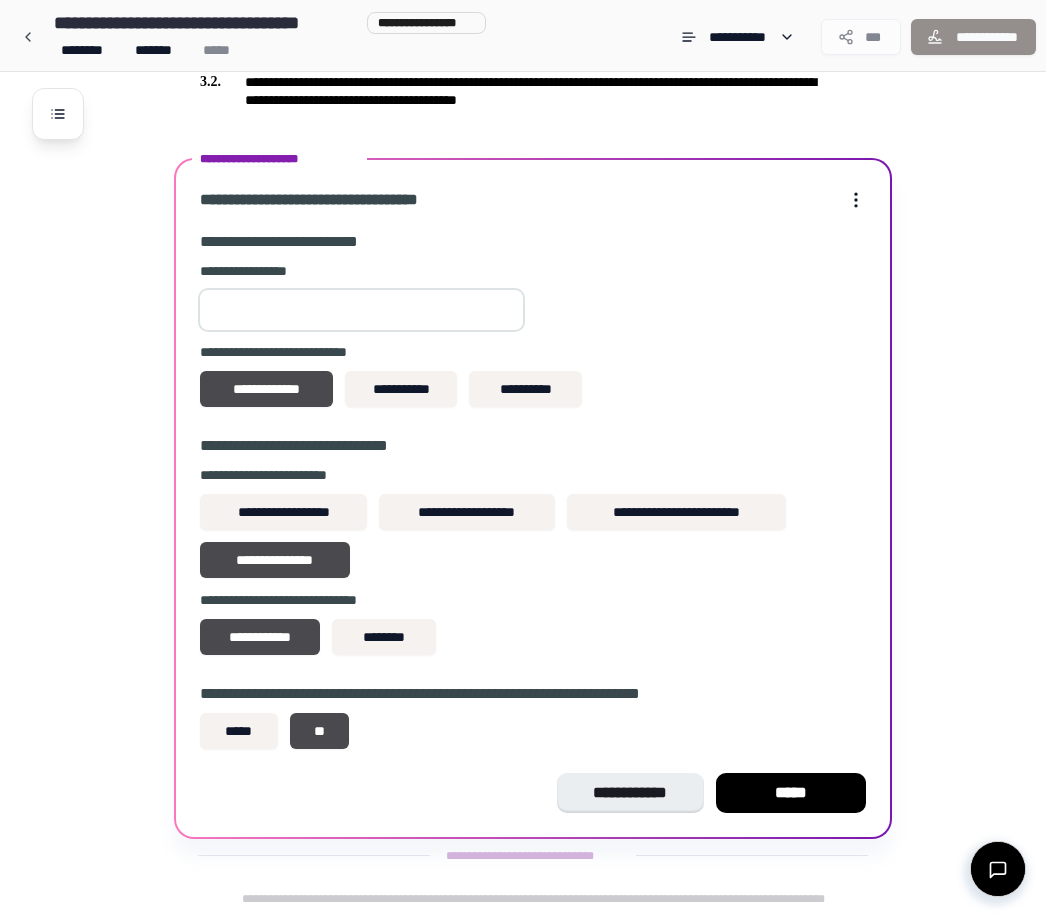 type on "***" 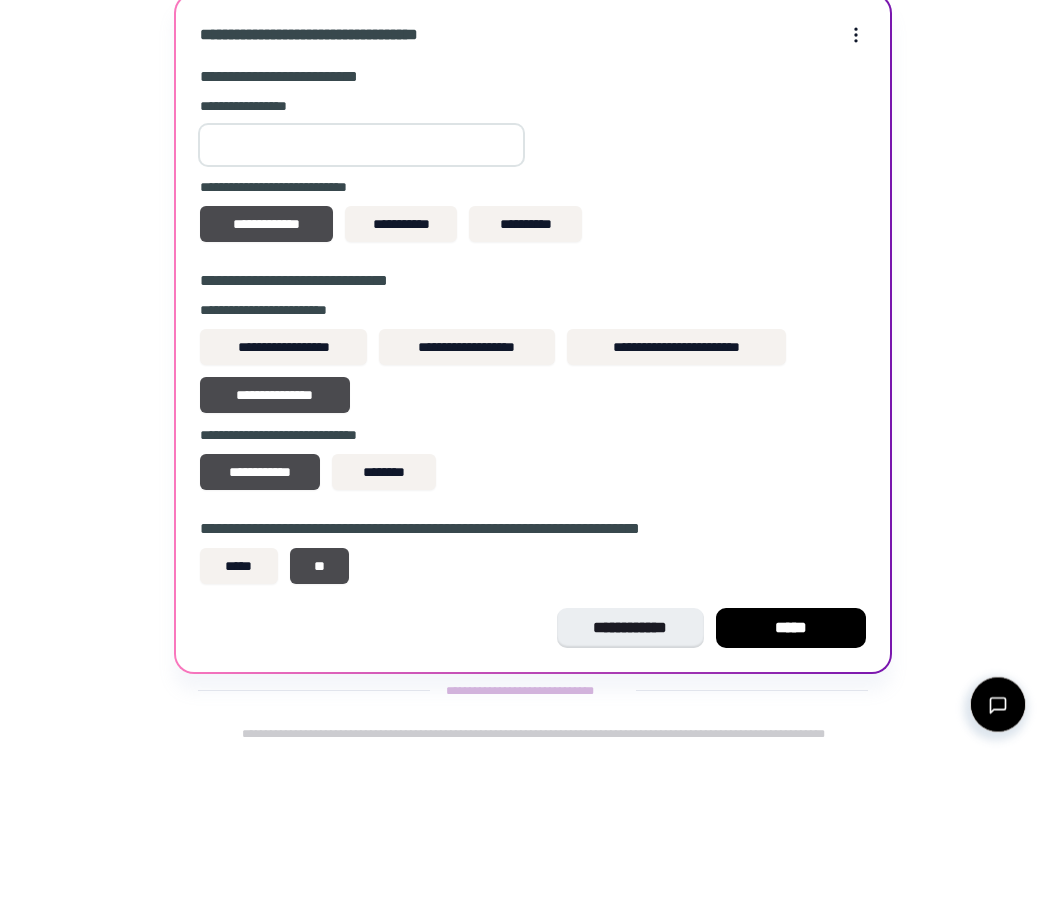 type 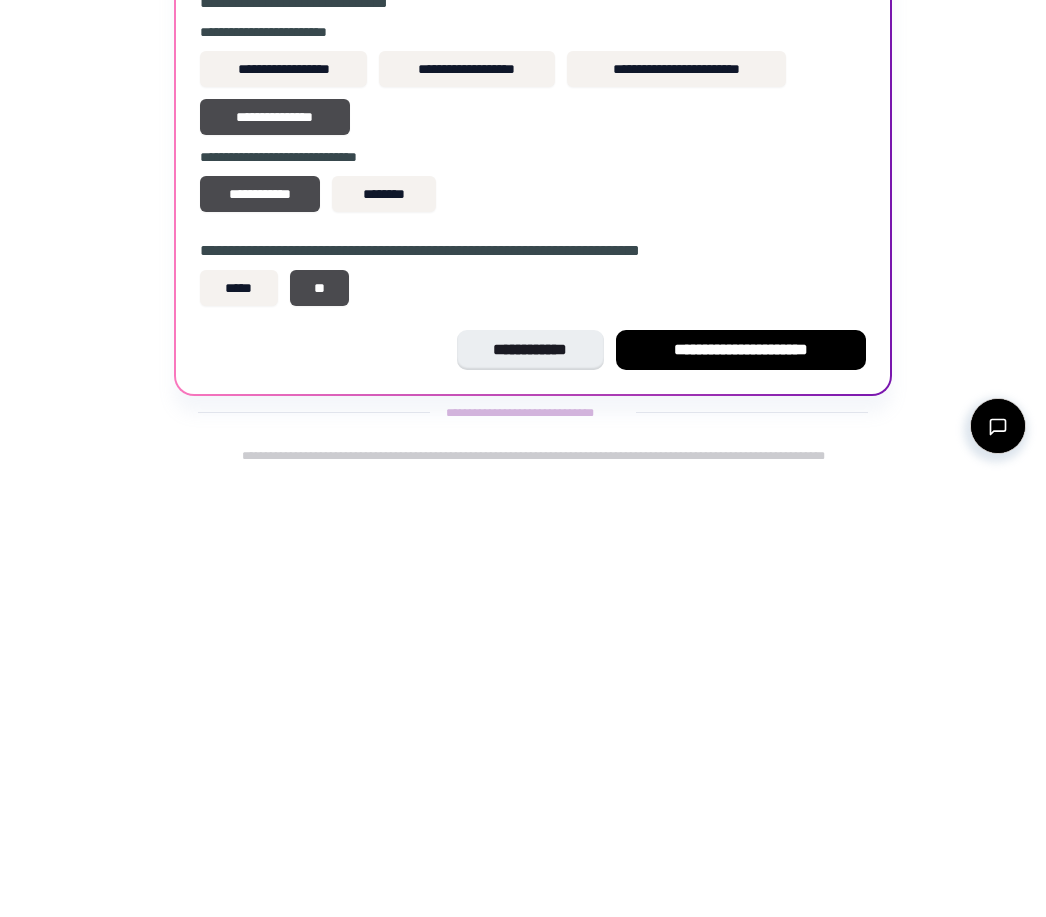 click on "**********" at bounding box center [741, 793] 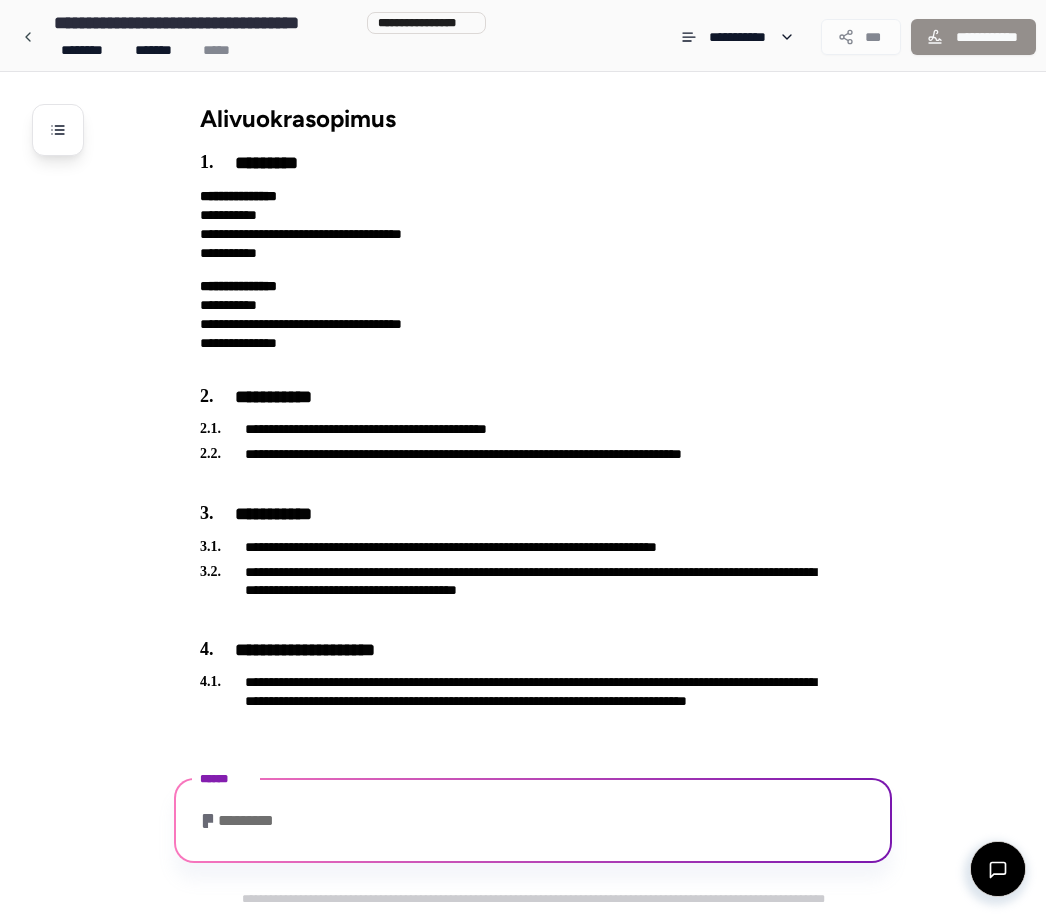 scroll, scrollTop: 114, scrollLeft: 0, axis: vertical 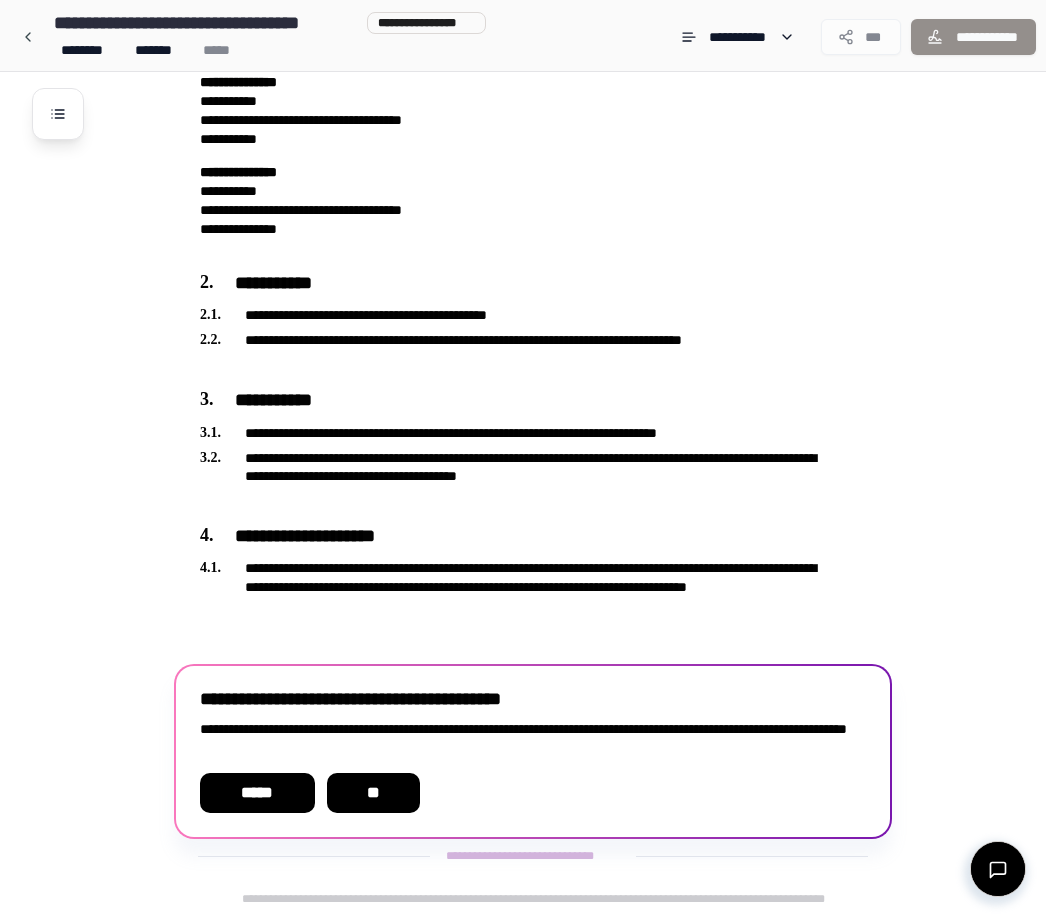 click on "*****" at bounding box center (257, 793) 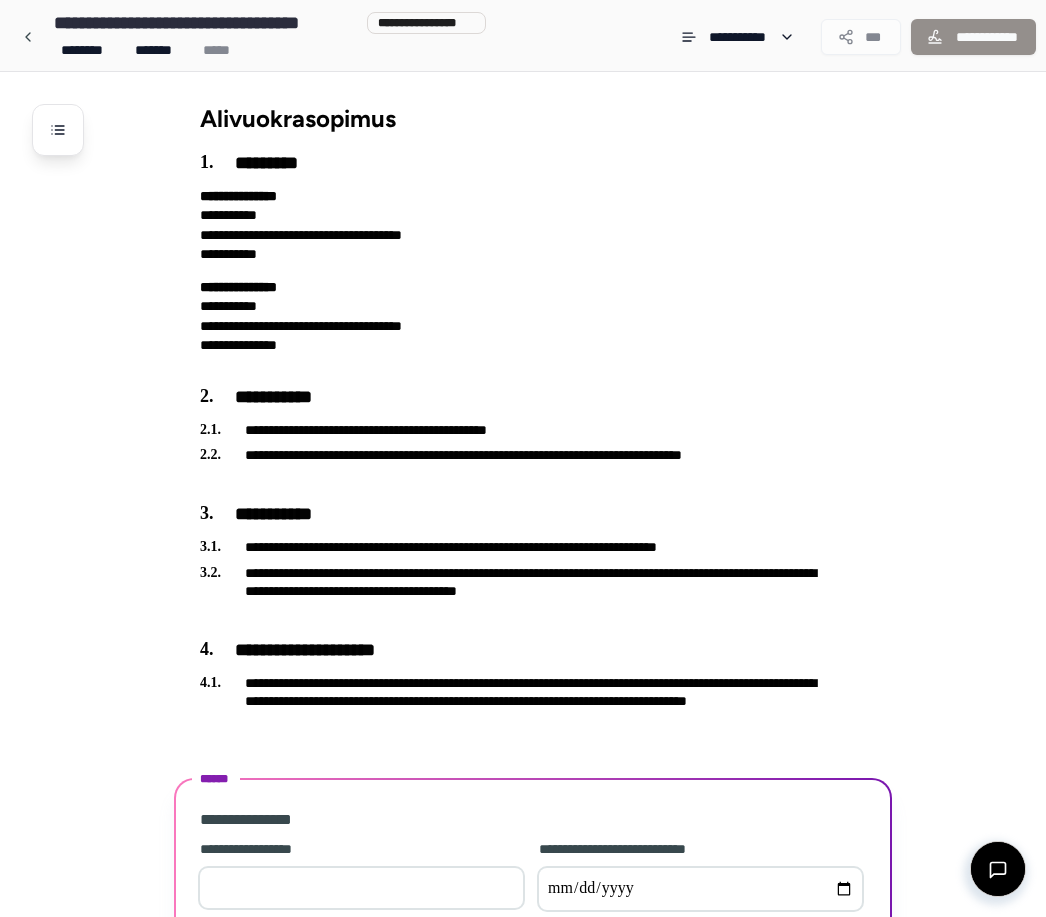 scroll, scrollTop: 159, scrollLeft: 0, axis: vertical 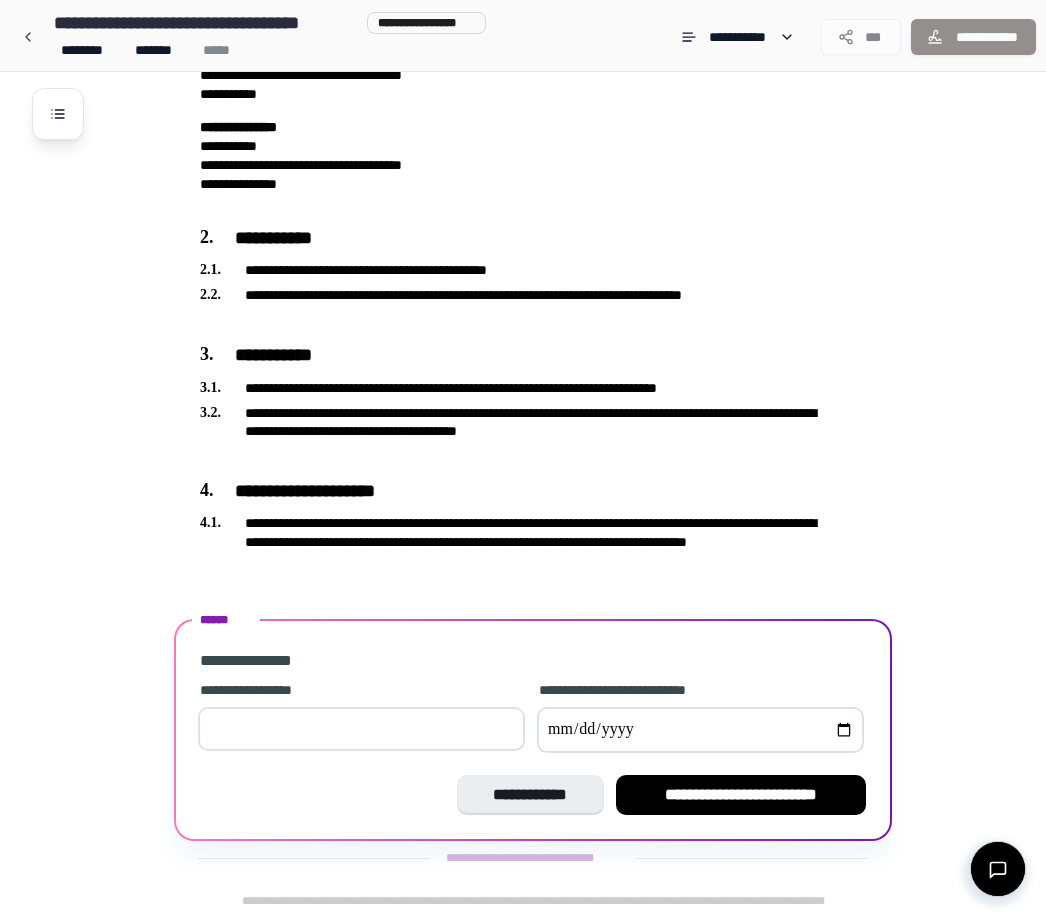click at bounding box center [361, 729] 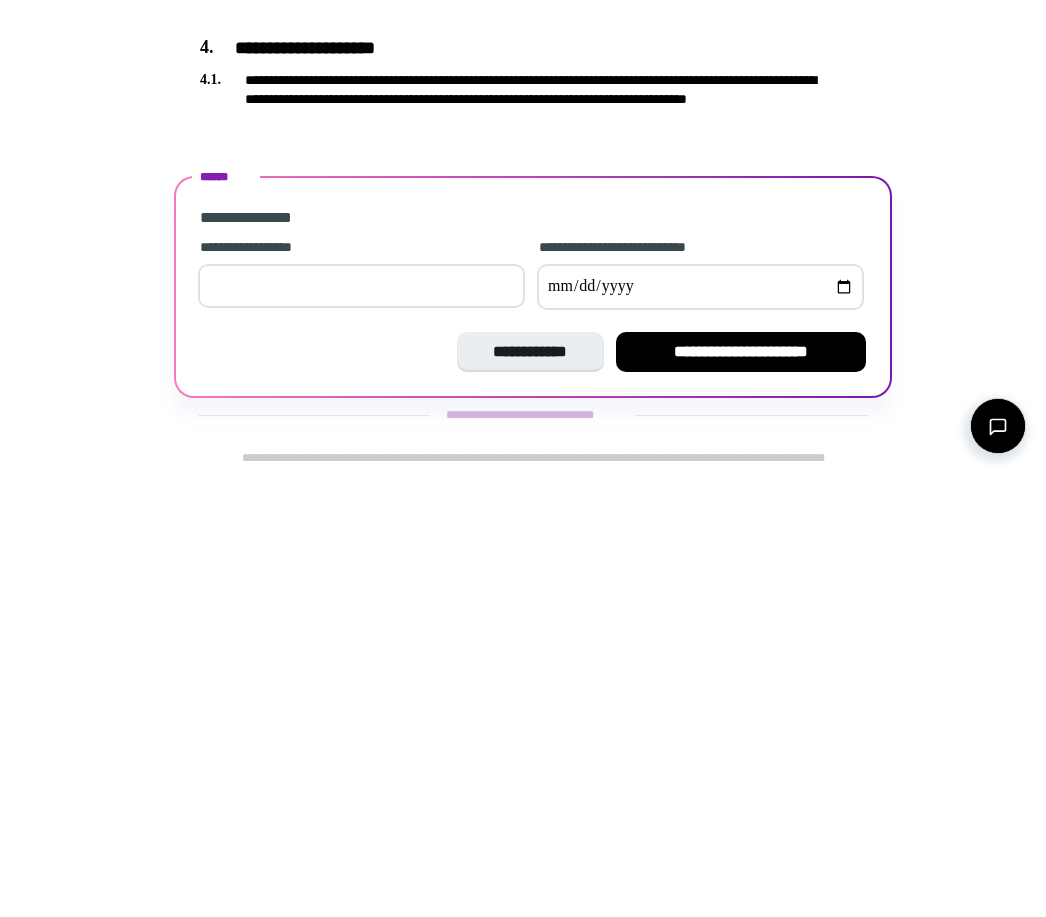 type on "***" 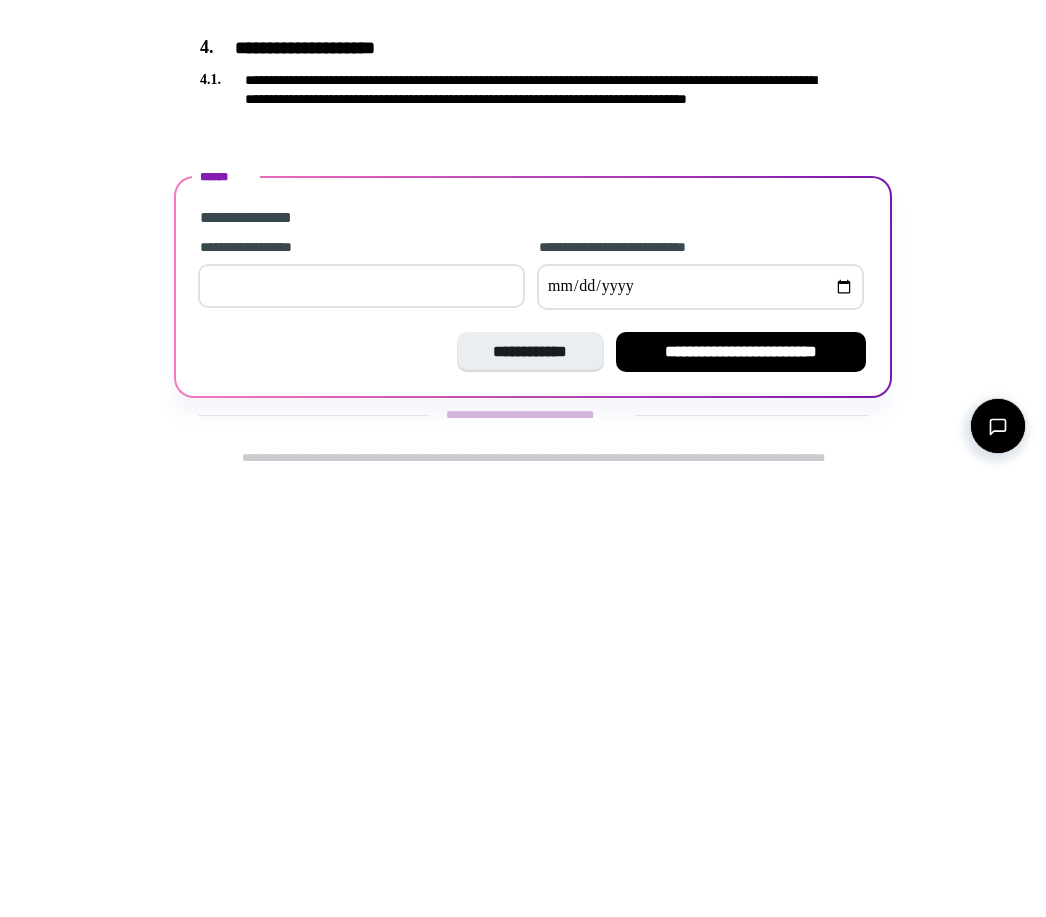 click on "**********" at bounding box center (741, 795) 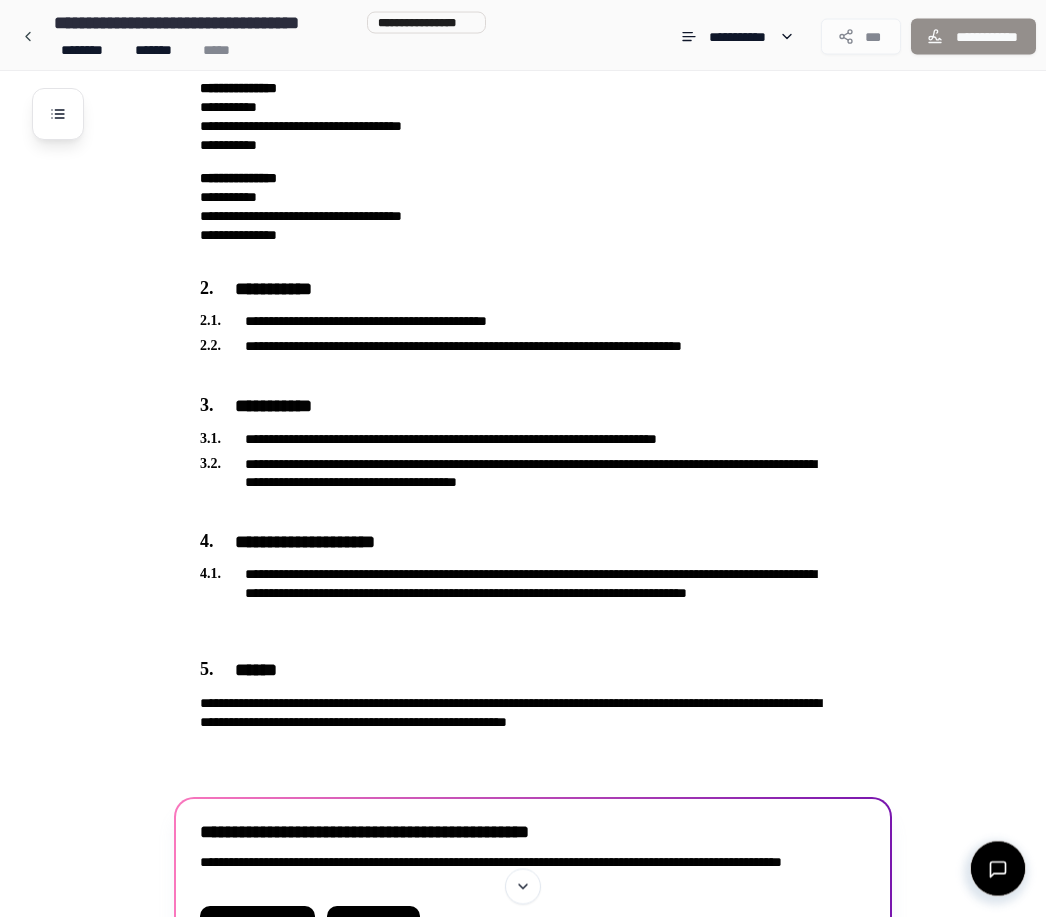 scroll, scrollTop: 177, scrollLeft: 0, axis: vertical 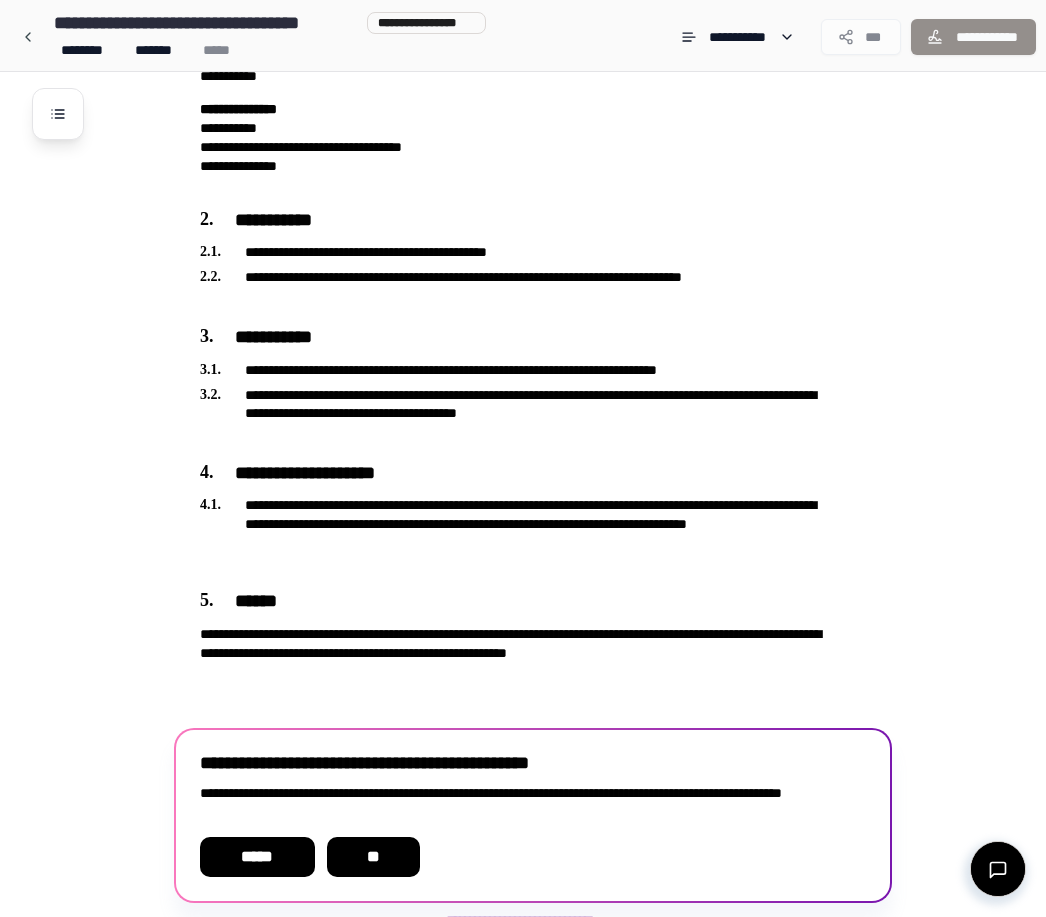 click on "**" at bounding box center [373, 857] 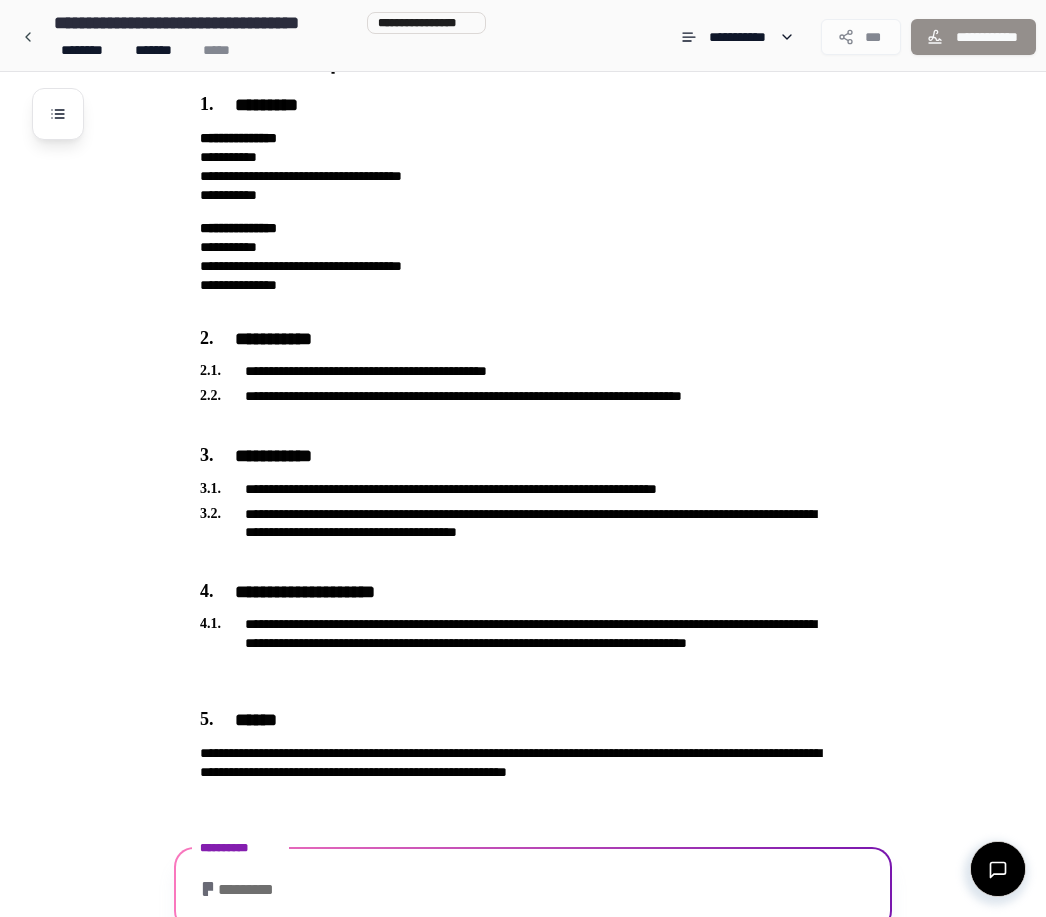 scroll, scrollTop: 295, scrollLeft: 0, axis: vertical 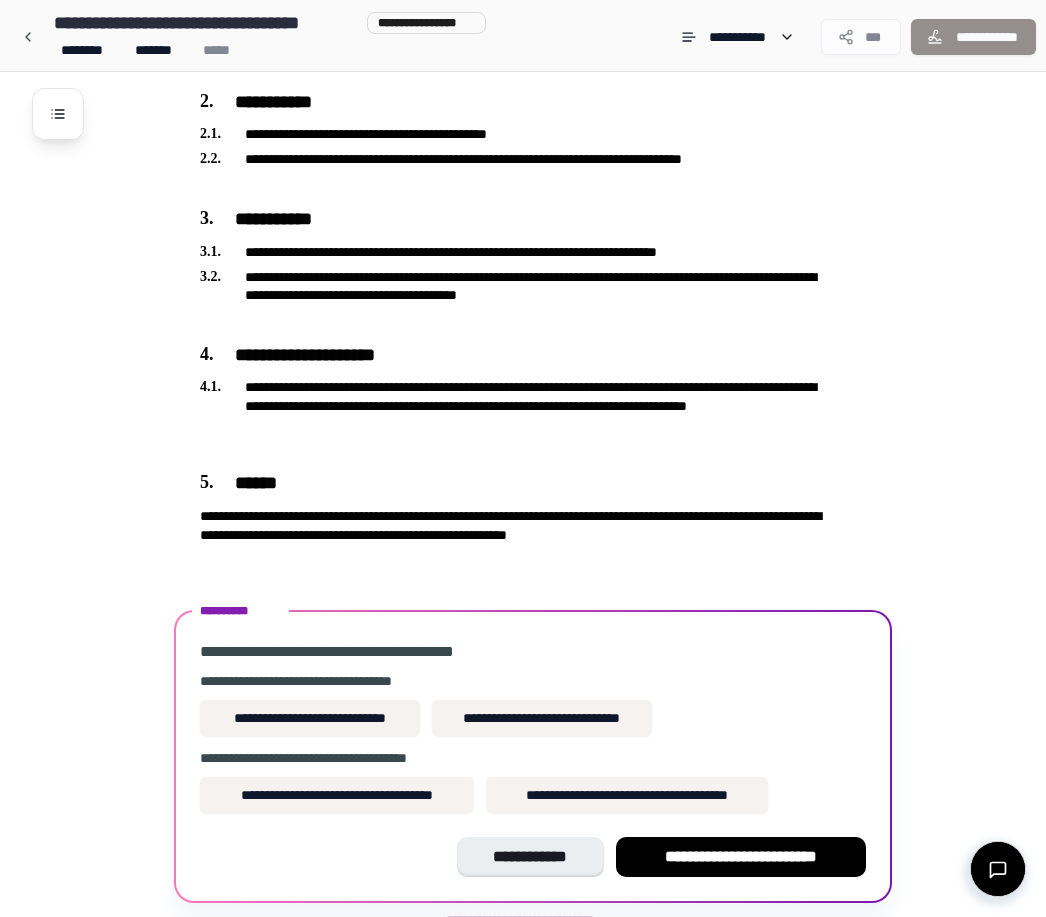 click on "**********" at bounding box center [542, 718] 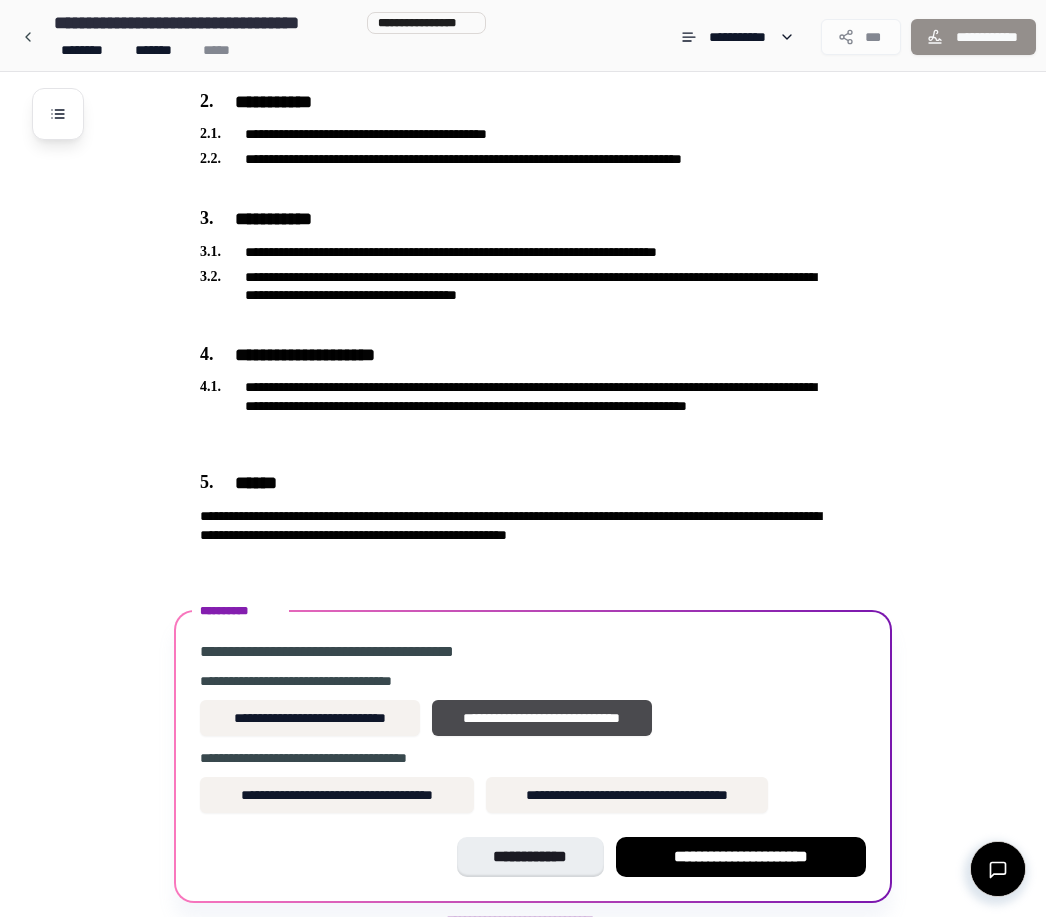 click on "**********" at bounding box center [741, 857] 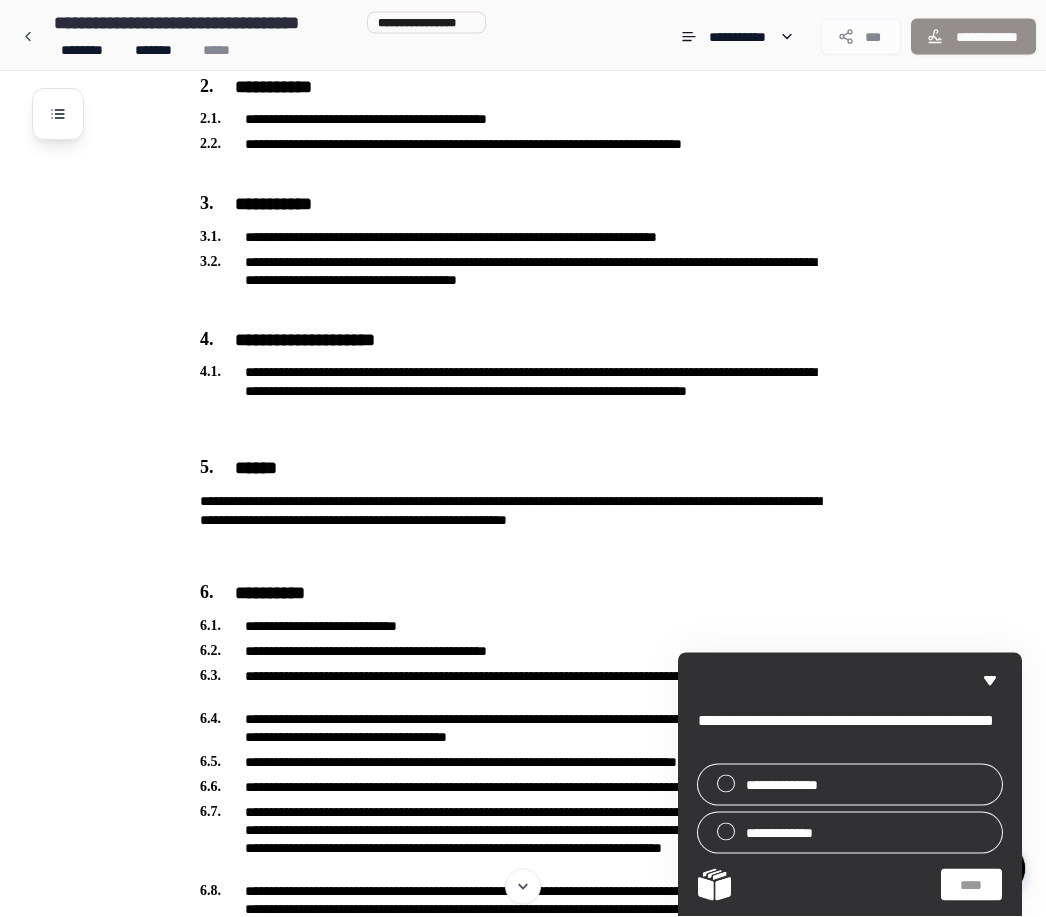 scroll, scrollTop: 310, scrollLeft: 0, axis: vertical 